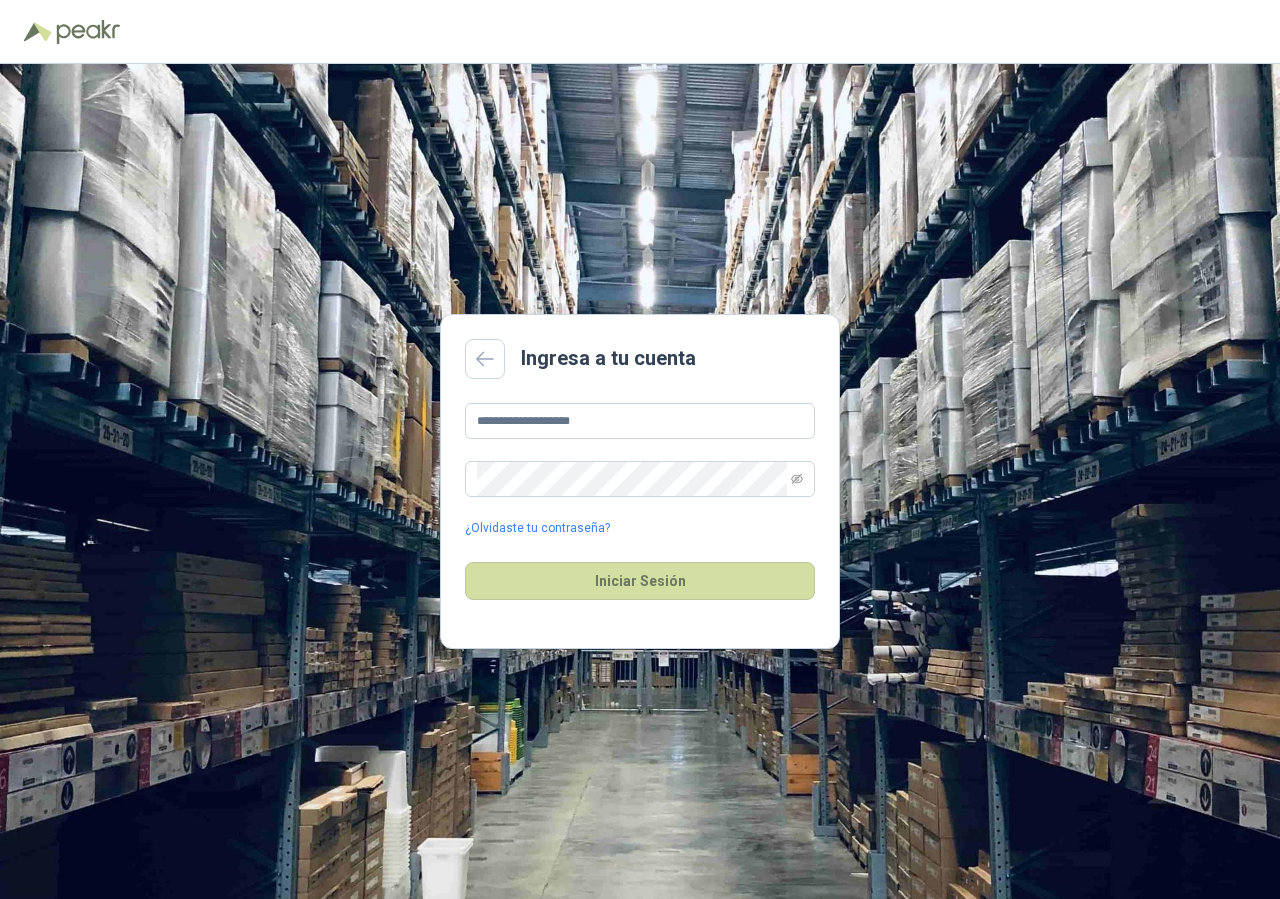 scroll, scrollTop: 0, scrollLeft: 0, axis: both 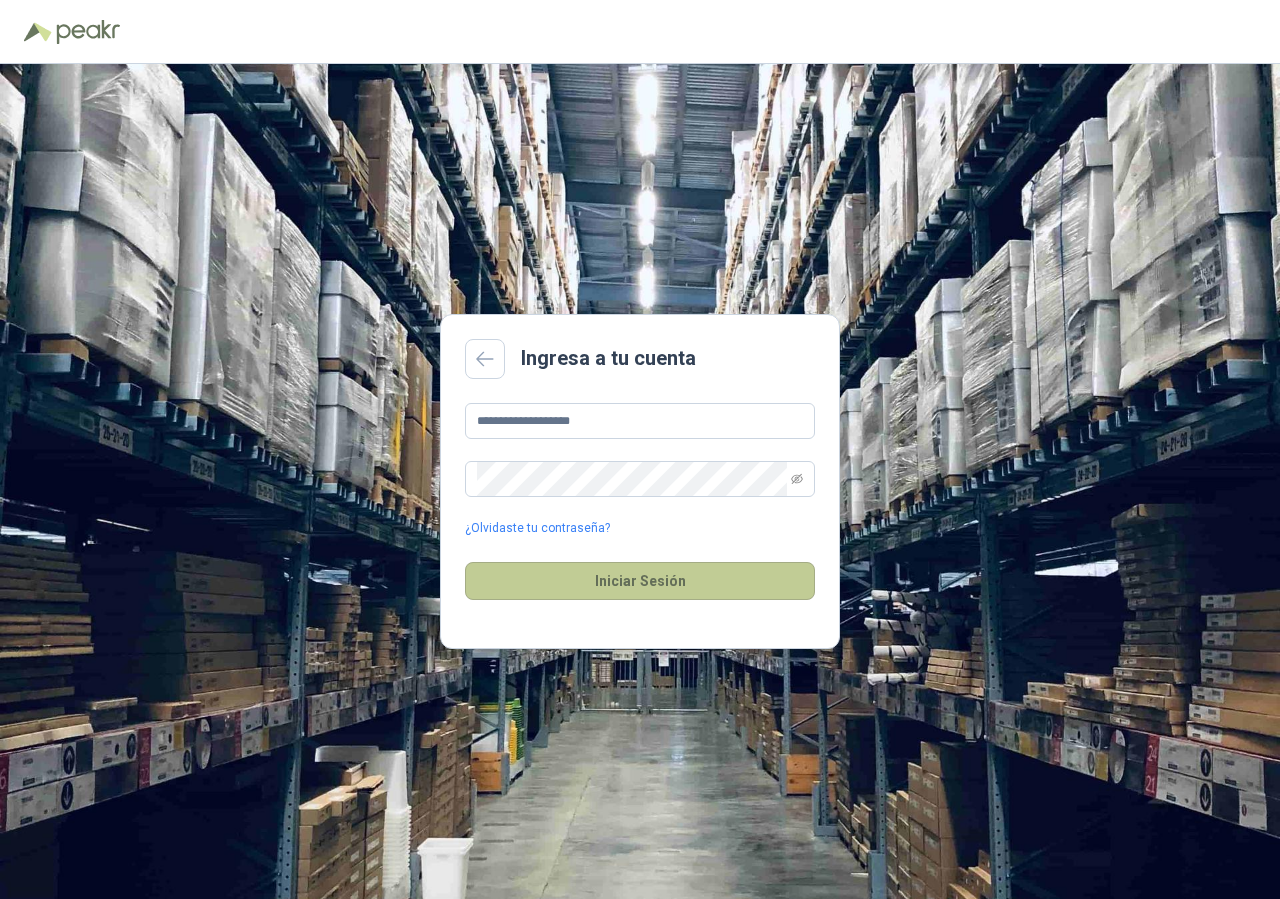 click on "Iniciar Sesión" at bounding box center (640, 581) 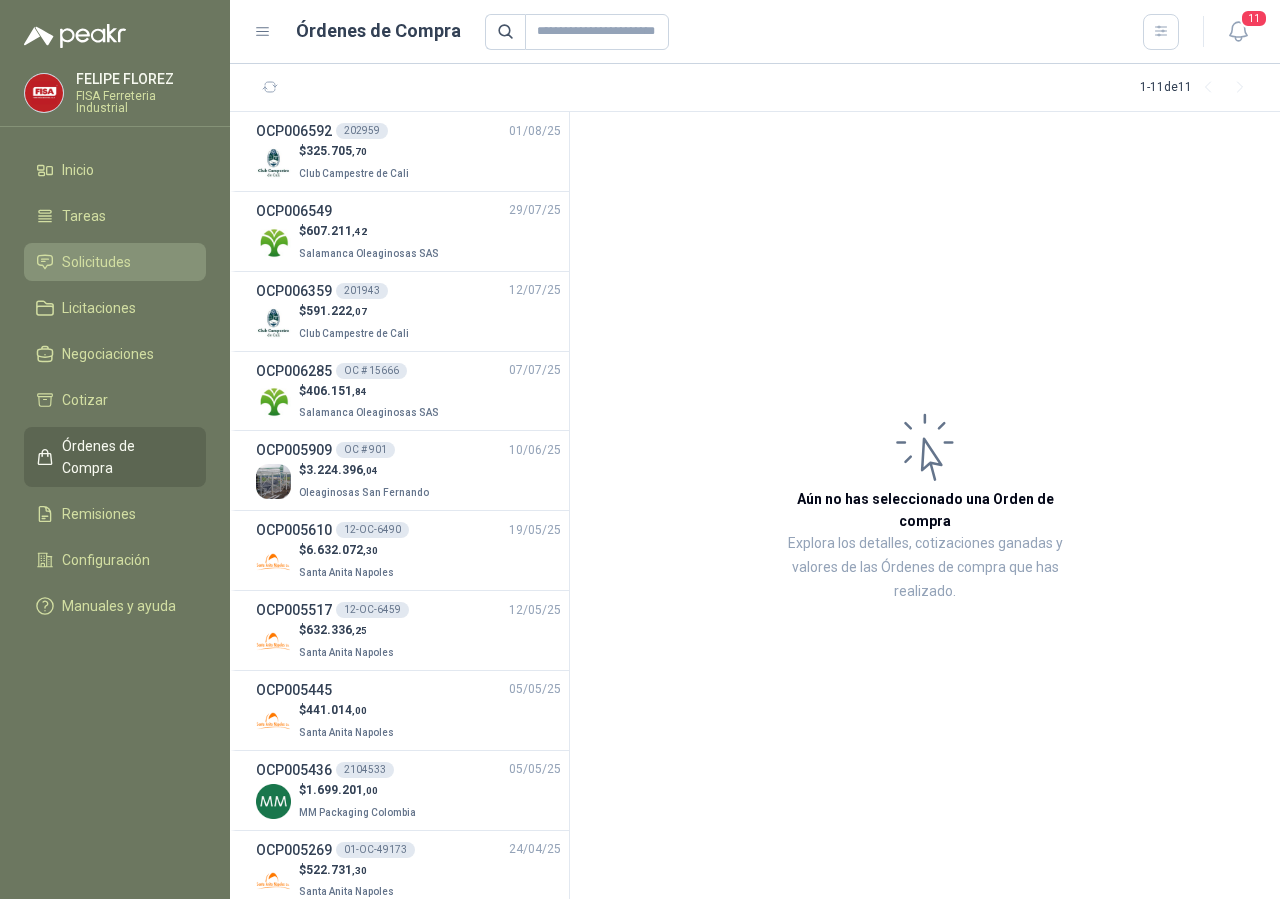 click on "Solicitudes" at bounding box center (96, 262) 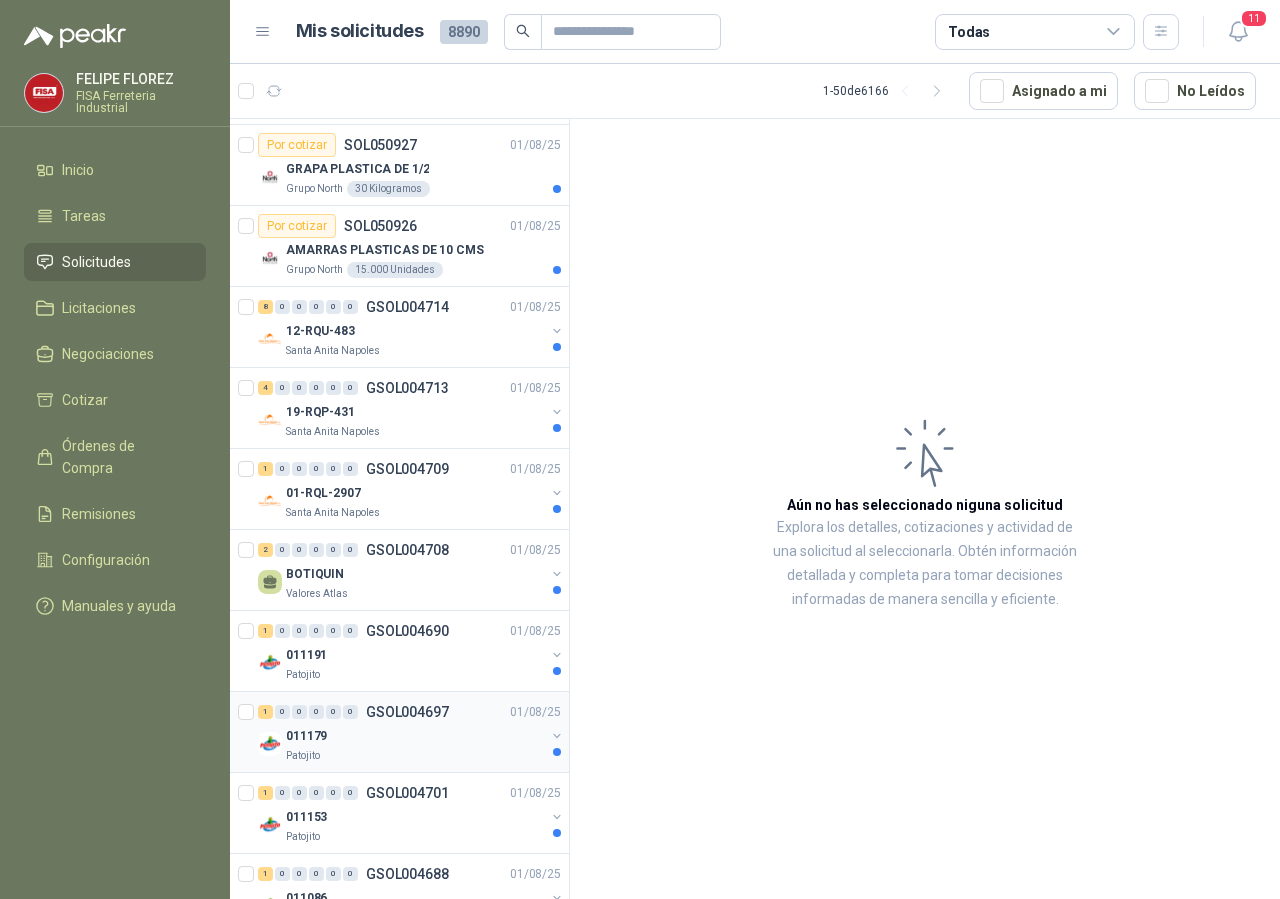 scroll, scrollTop: 102, scrollLeft: 0, axis: vertical 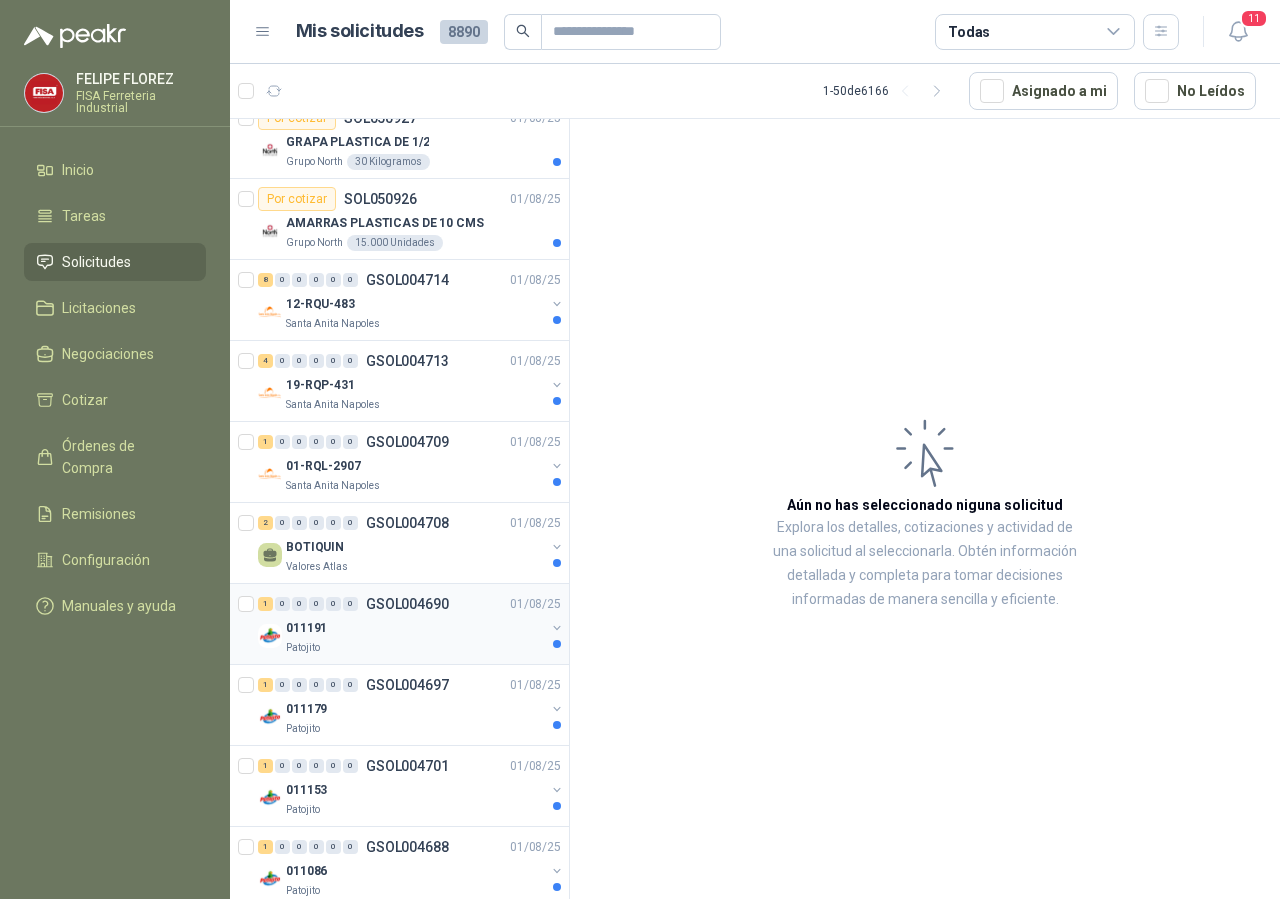 click on "011191" at bounding box center [415, 628] 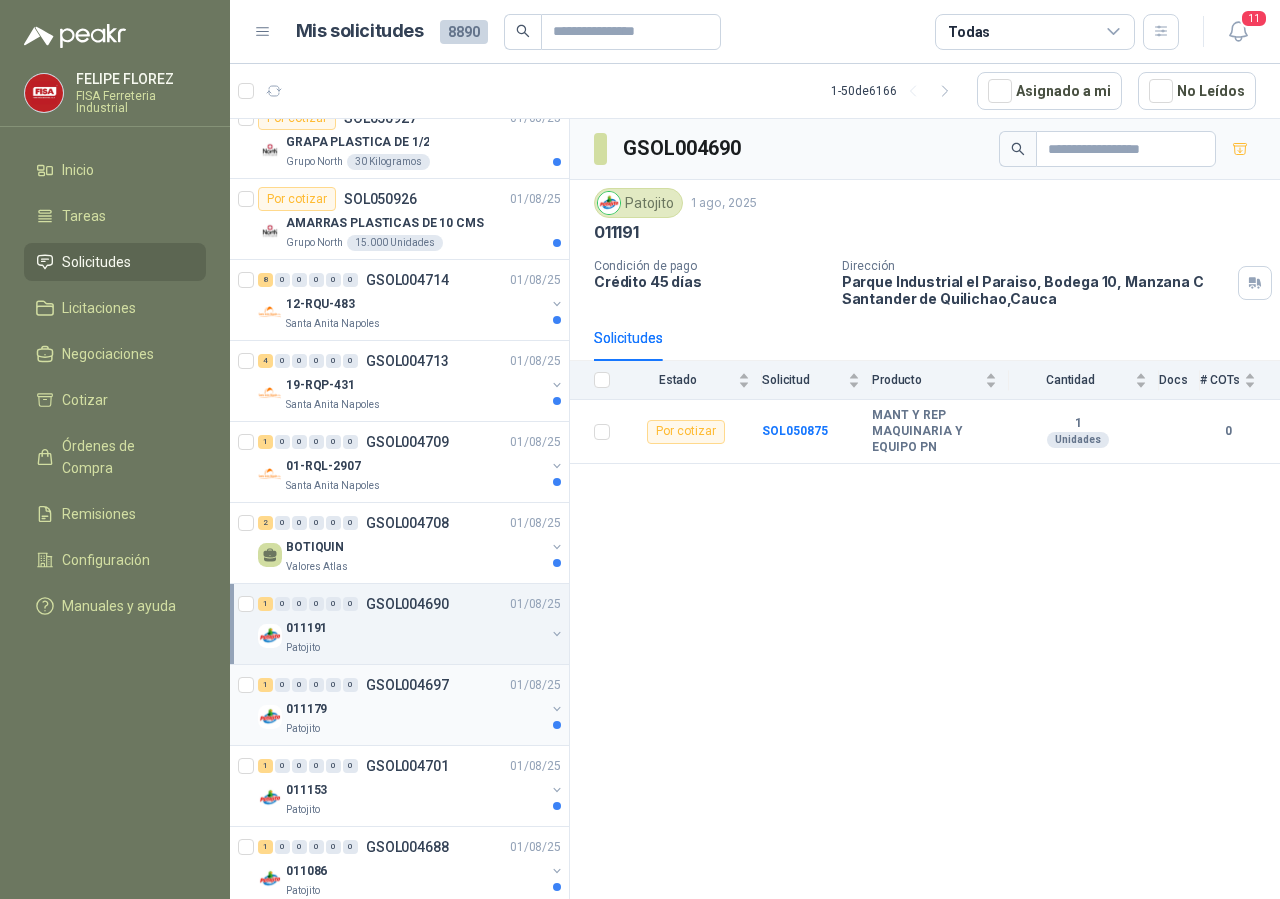 click on "011179" at bounding box center [415, 709] 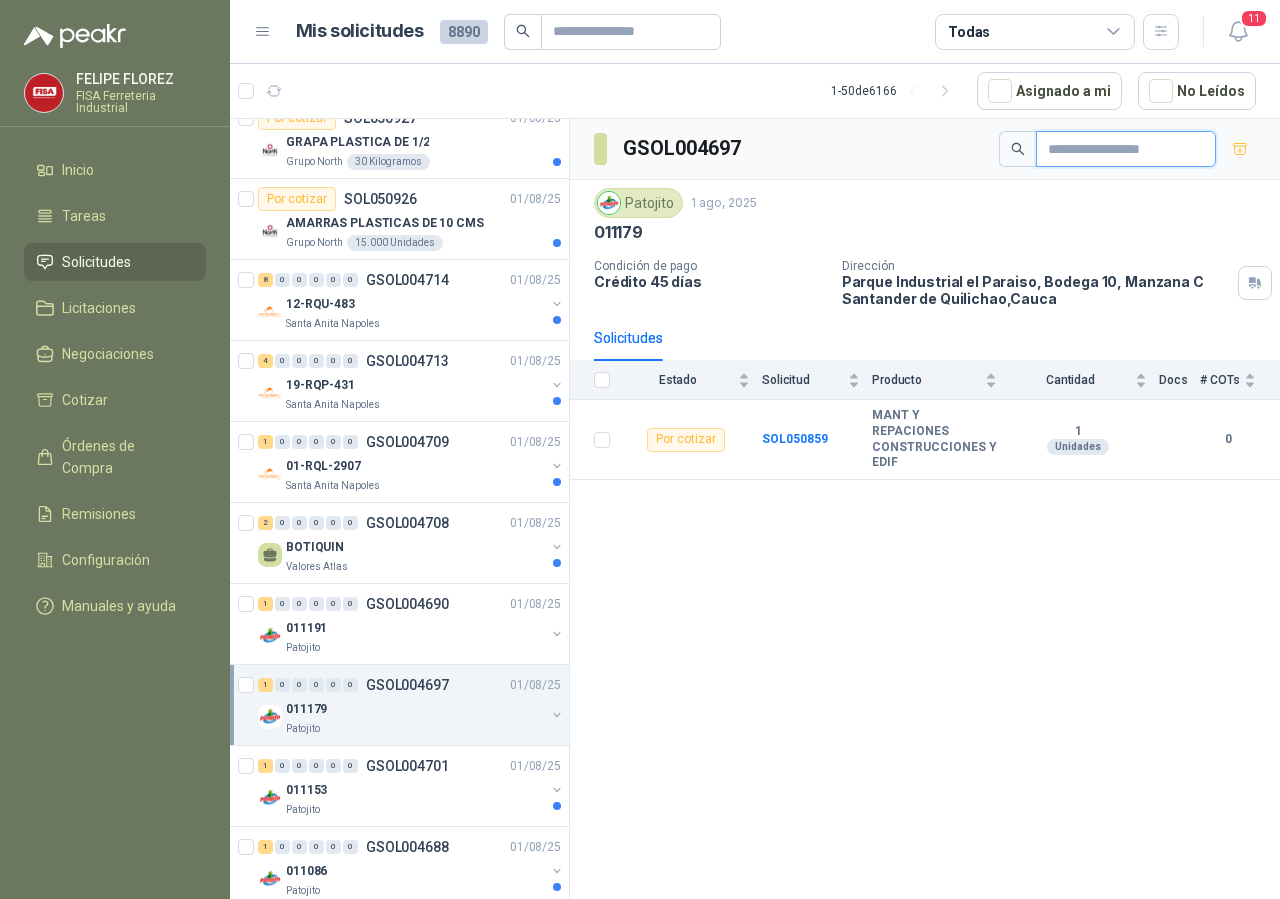 click at bounding box center (1118, 149) 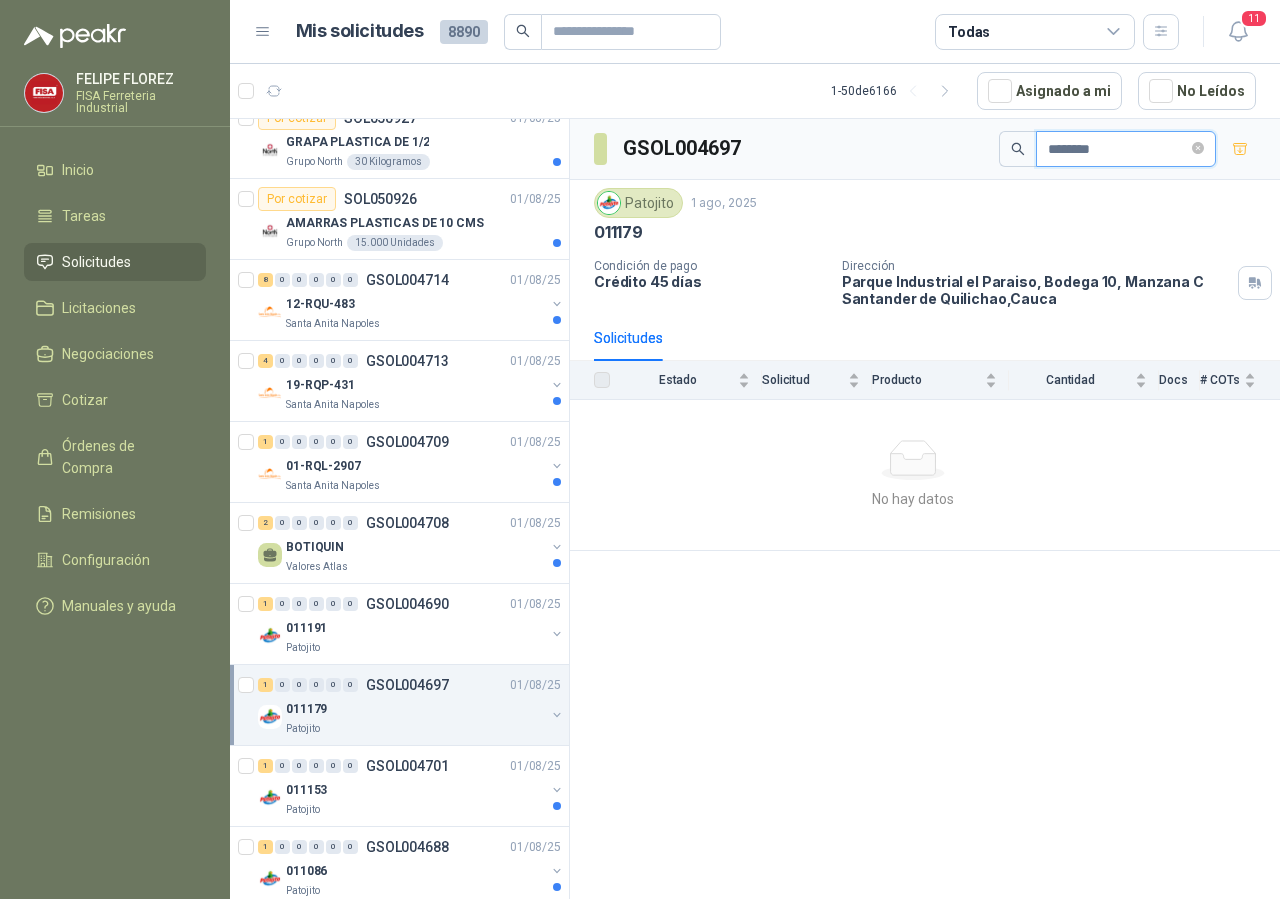 type on "********" 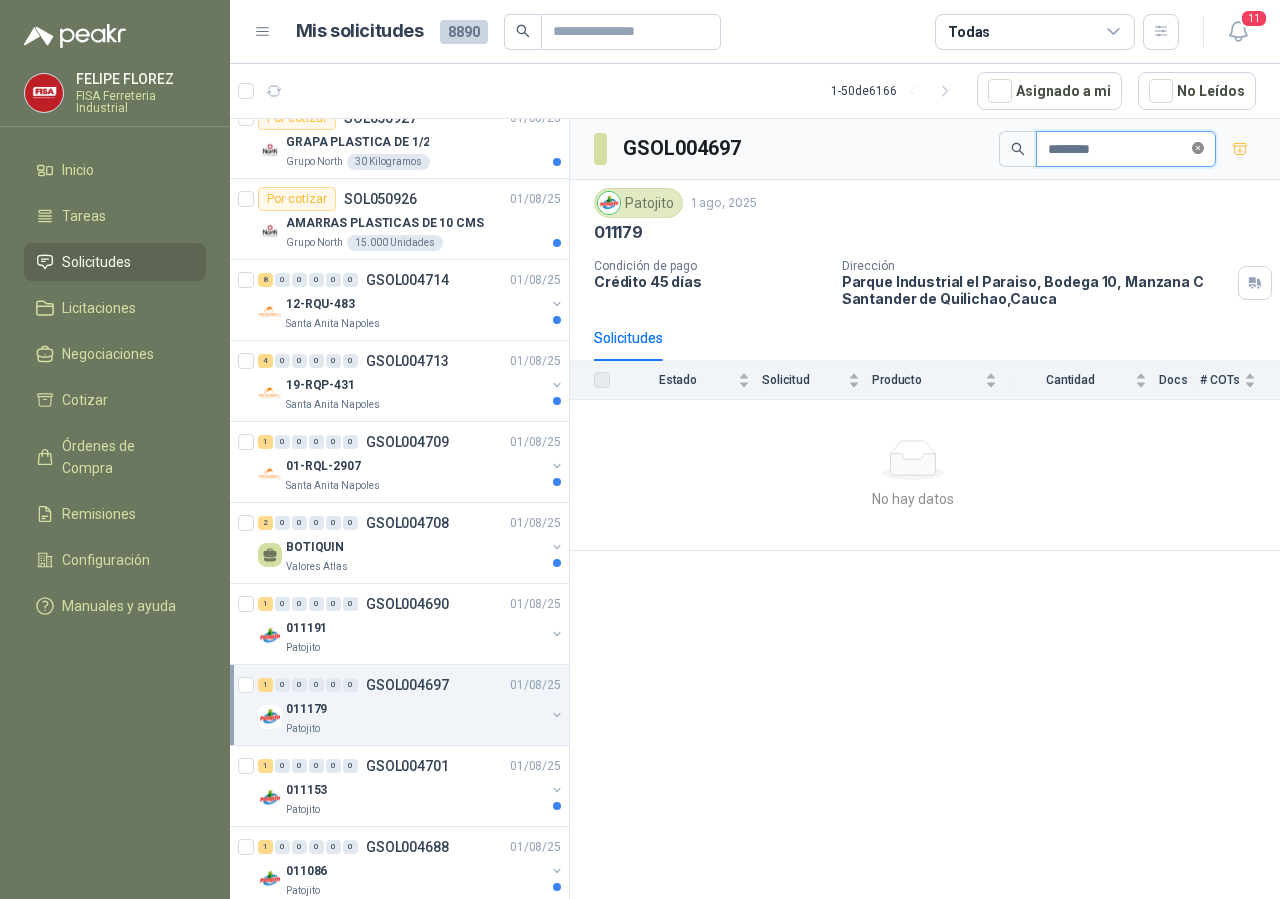click 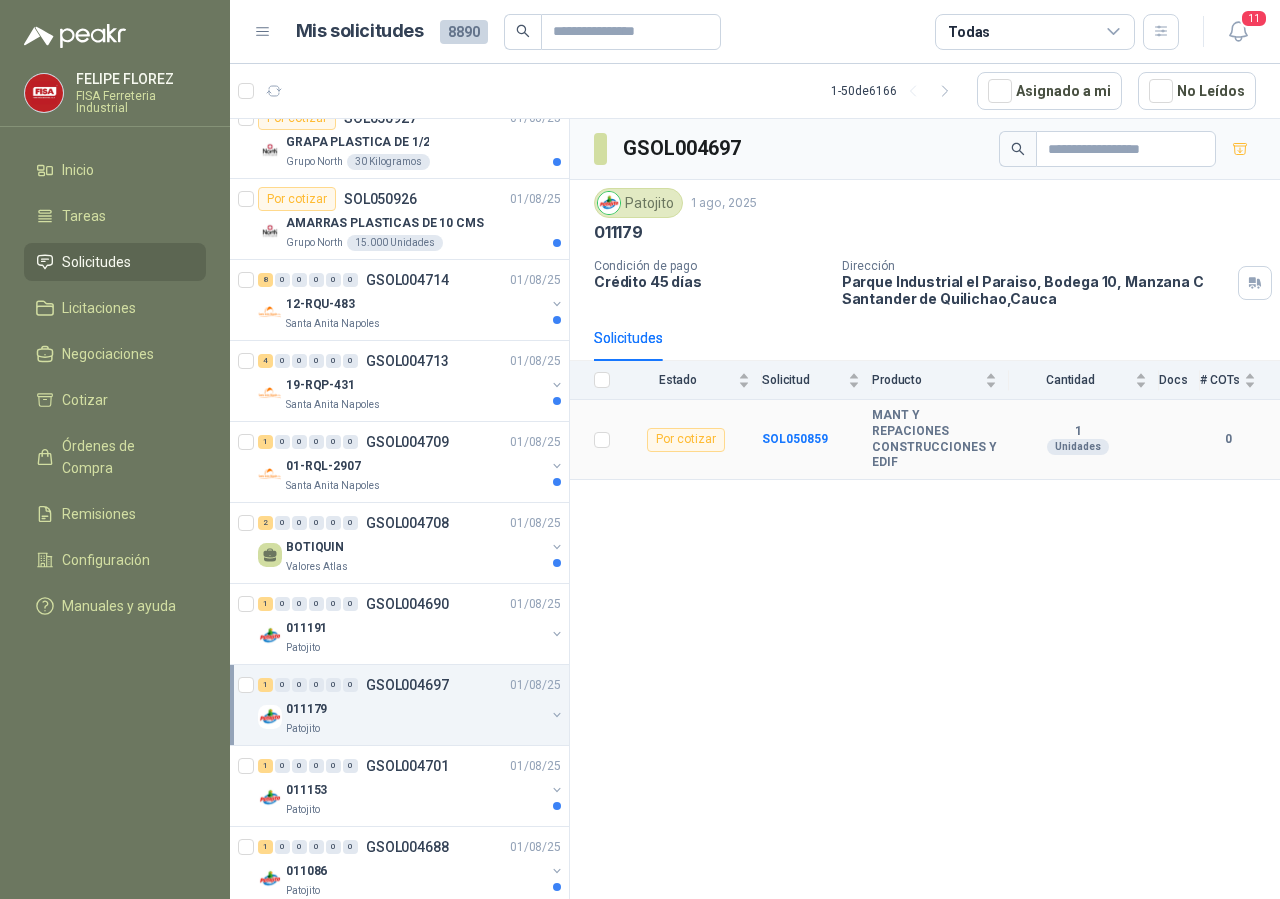 click on "MANT Y REPACIONES CONSTRUCCIONES Y EDIF" at bounding box center (934, 439) 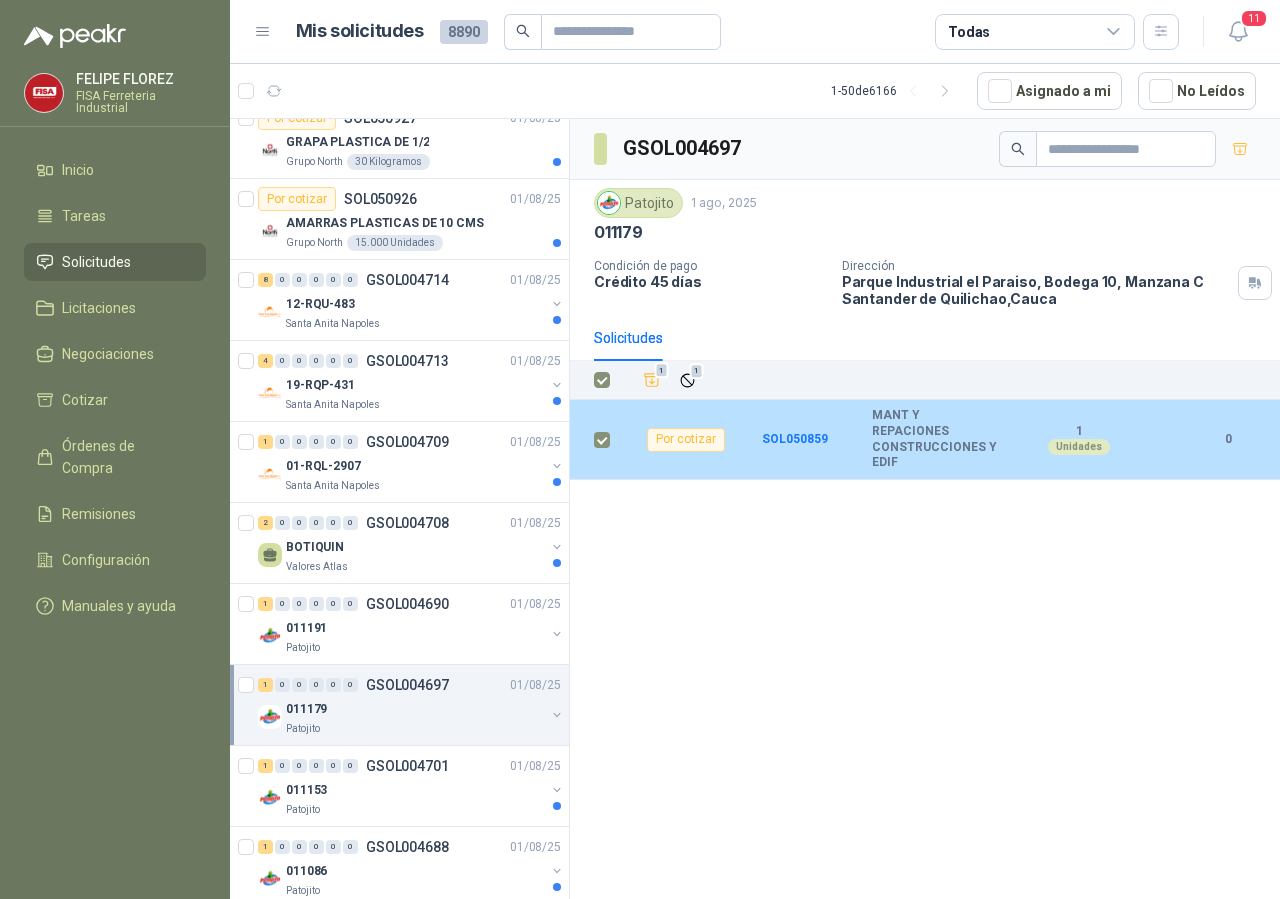 click at bounding box center [602, 440] 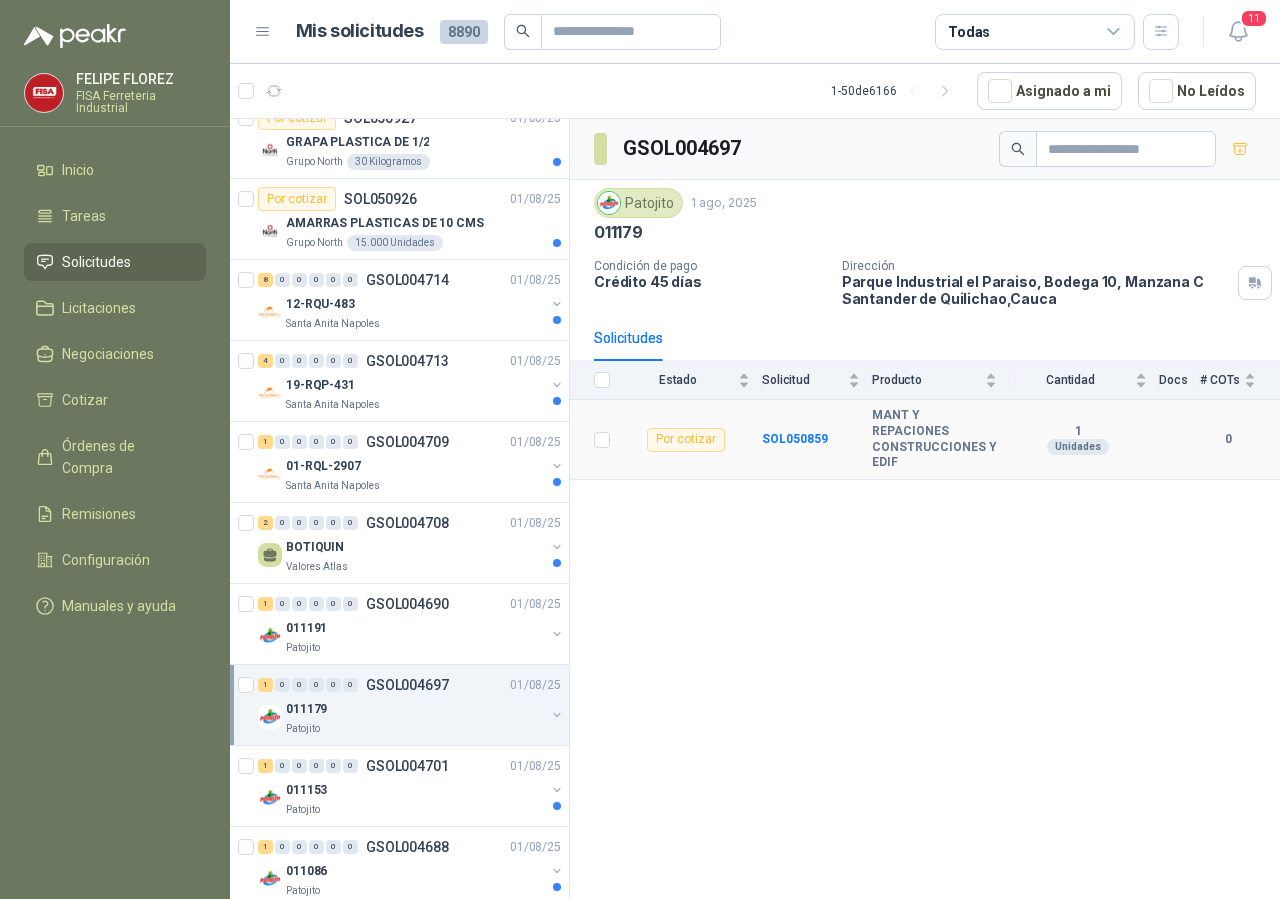 click on "Por cotizar" at bounding box center [686, 440] 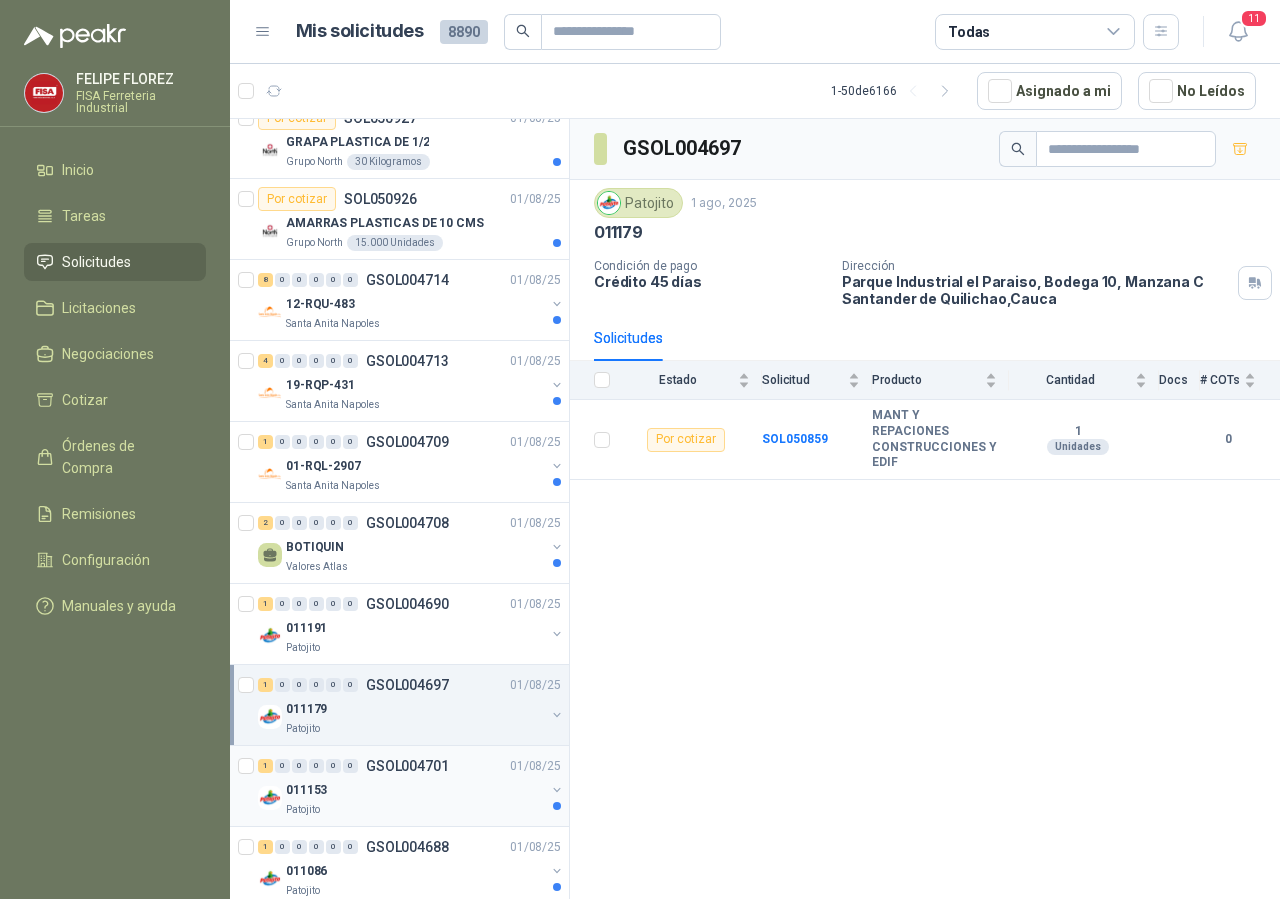 click on "1   0   0   0   0   0   GSOL004701 01/08/25" at bounding box center [411, 766] 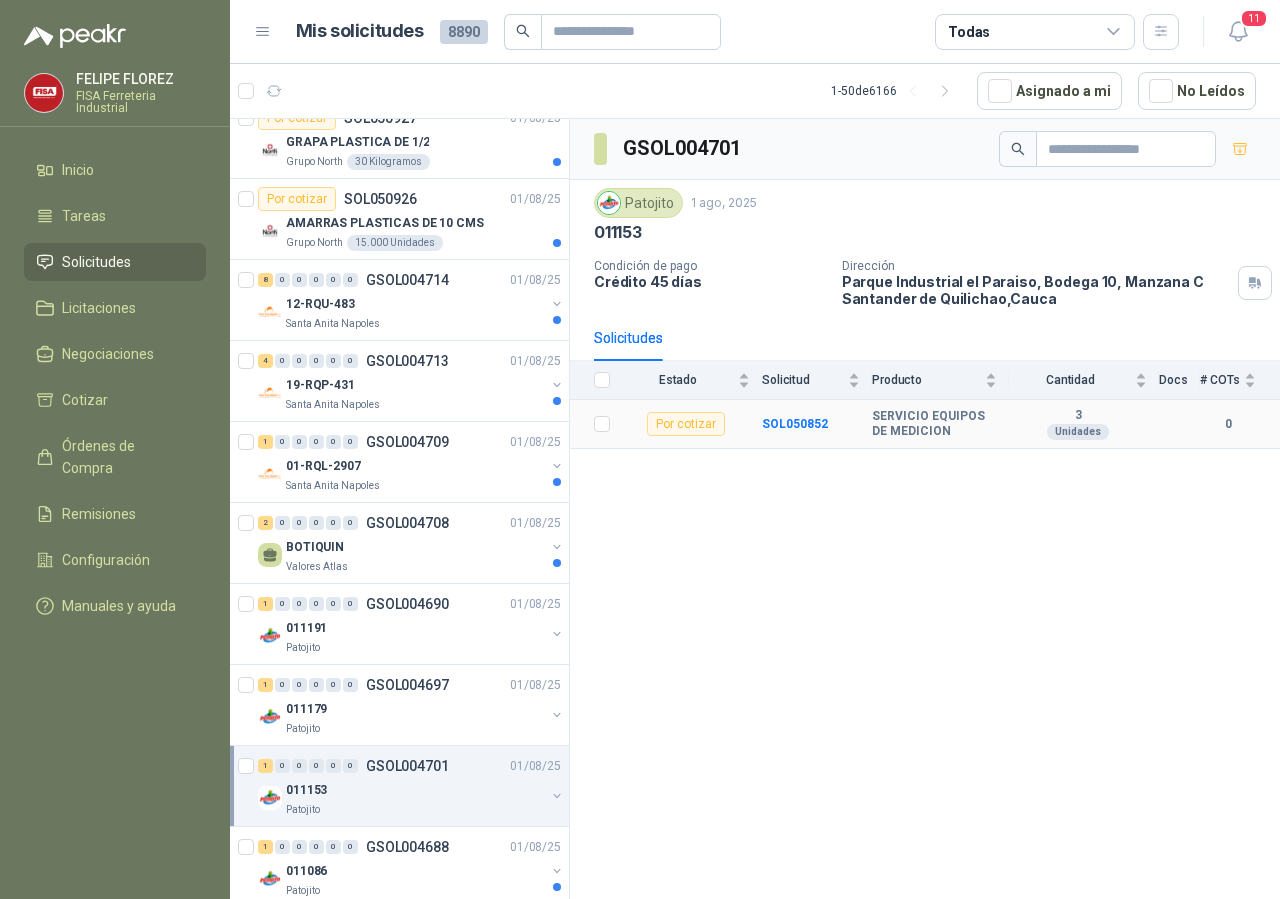 click on "SOL050852" at bounding box center (817, 424) 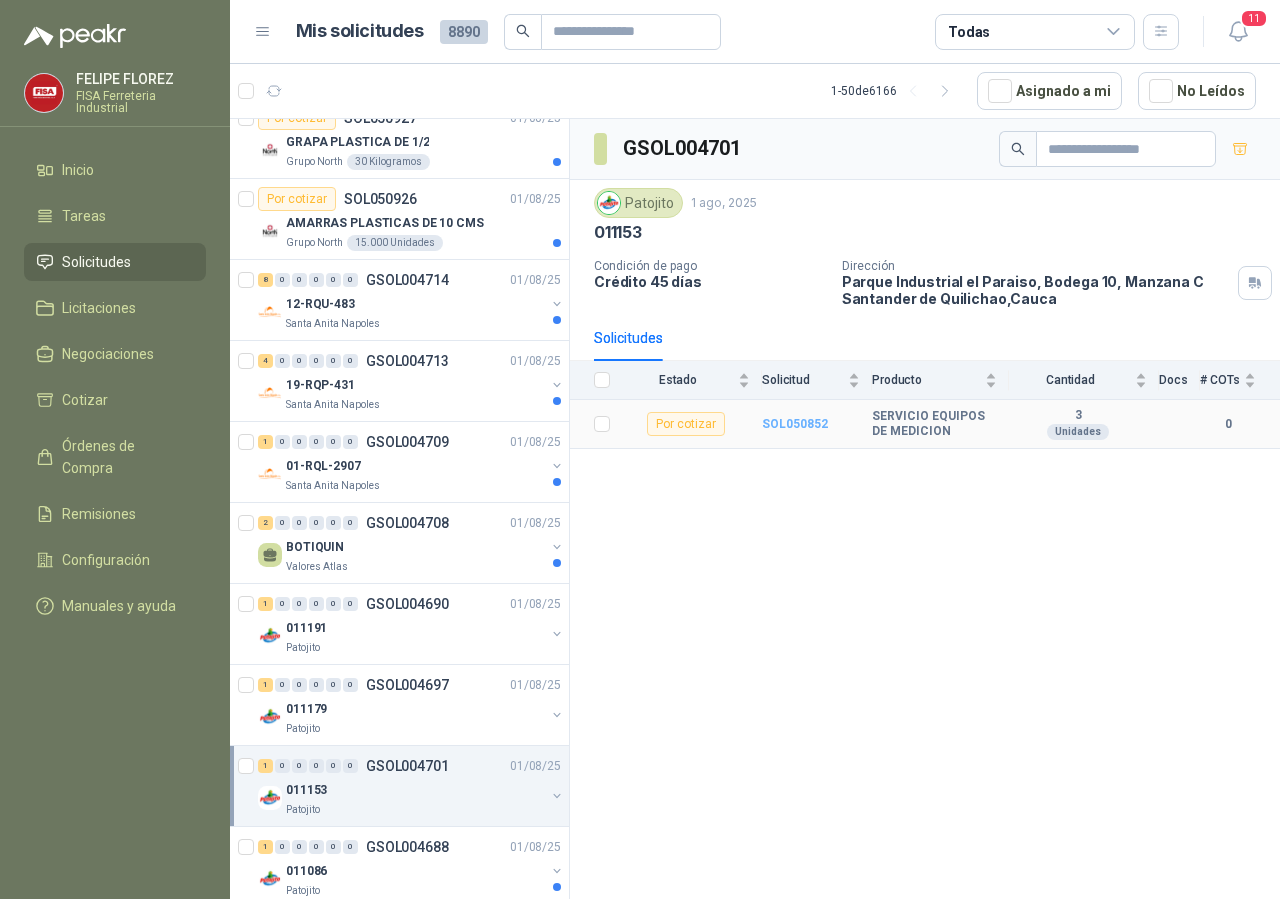 click on "SOL050852" at bounding box center [795, 424] 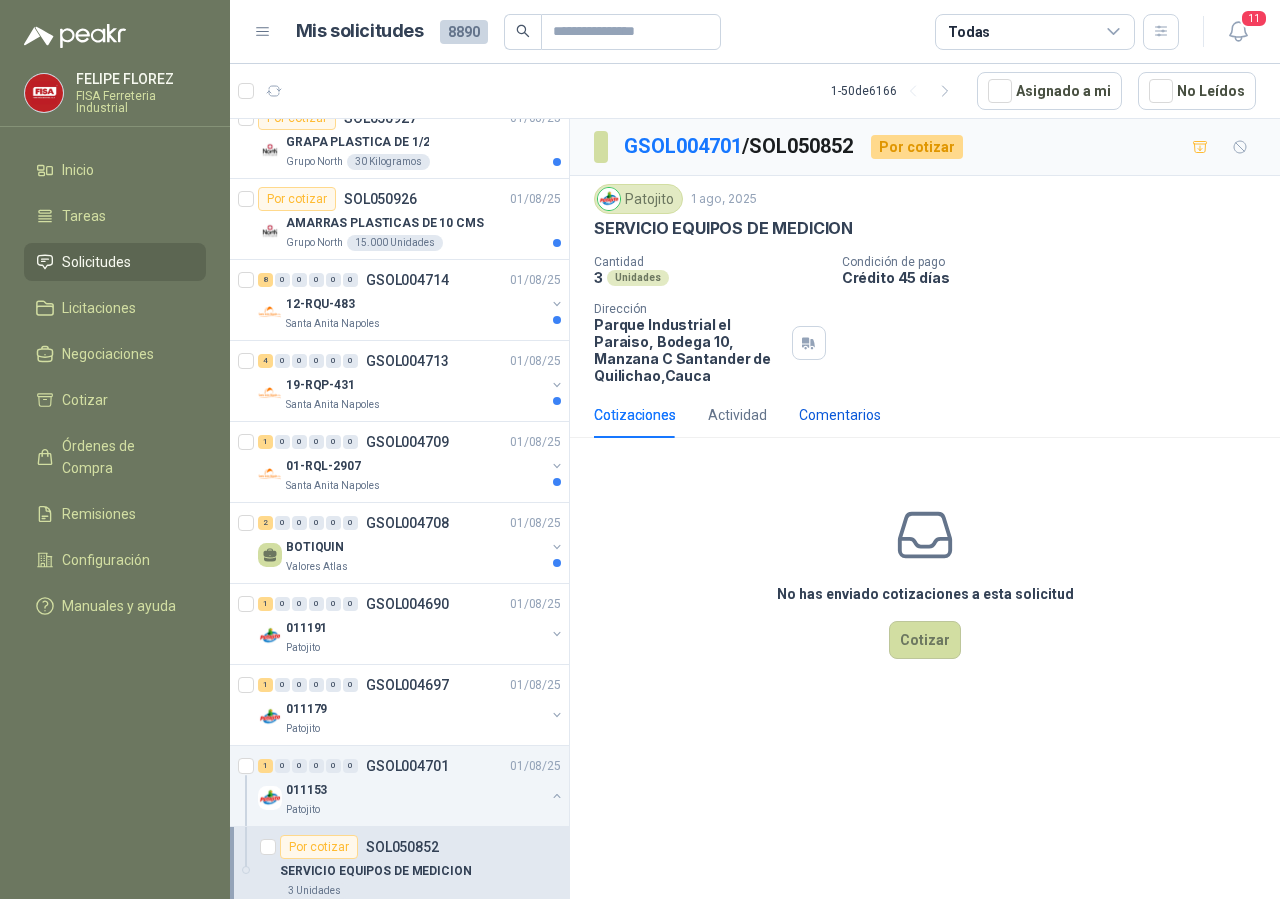 click on "Comentarios" at bounding box center (840, 415) 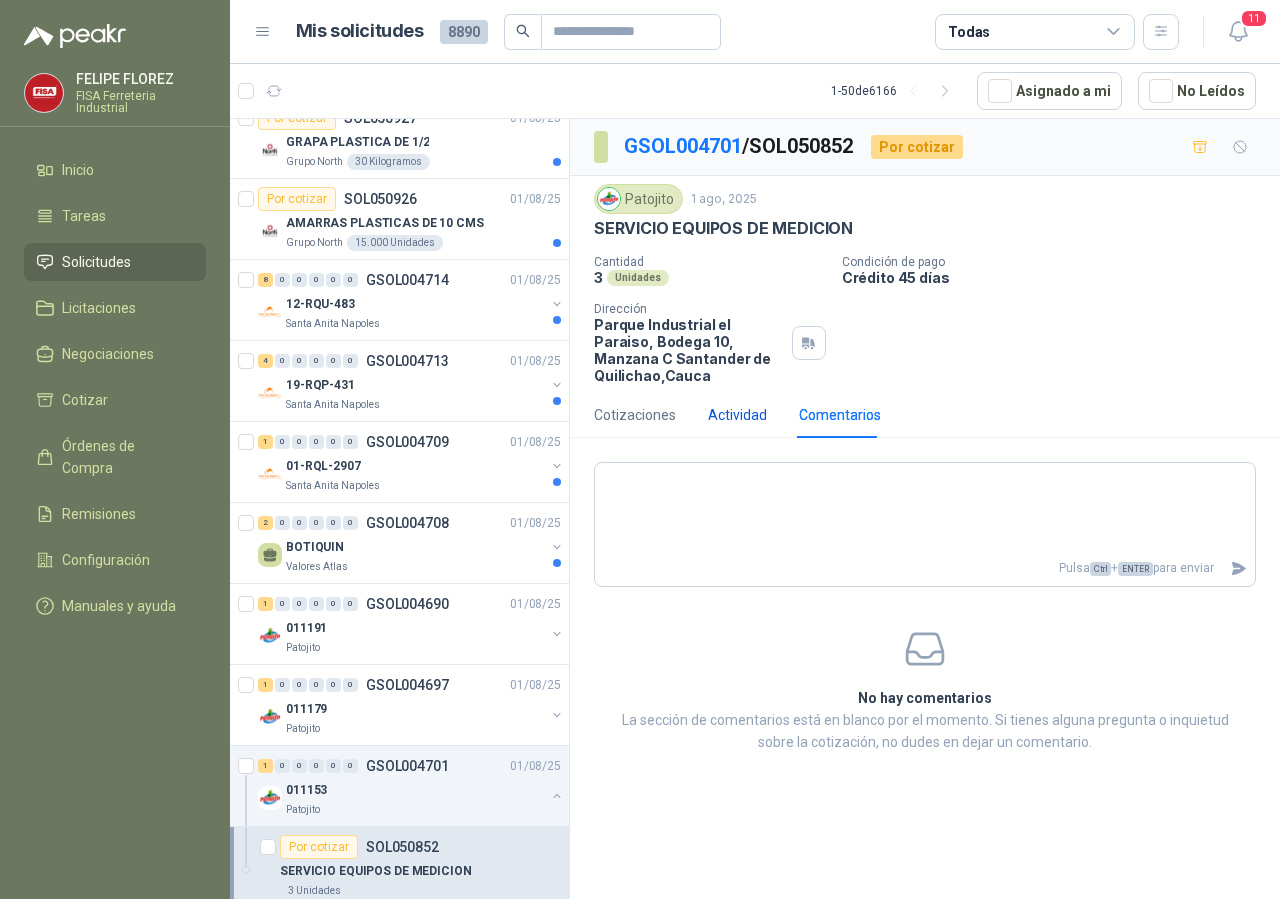 click on "Actividad" at bounding box center [737, 415] 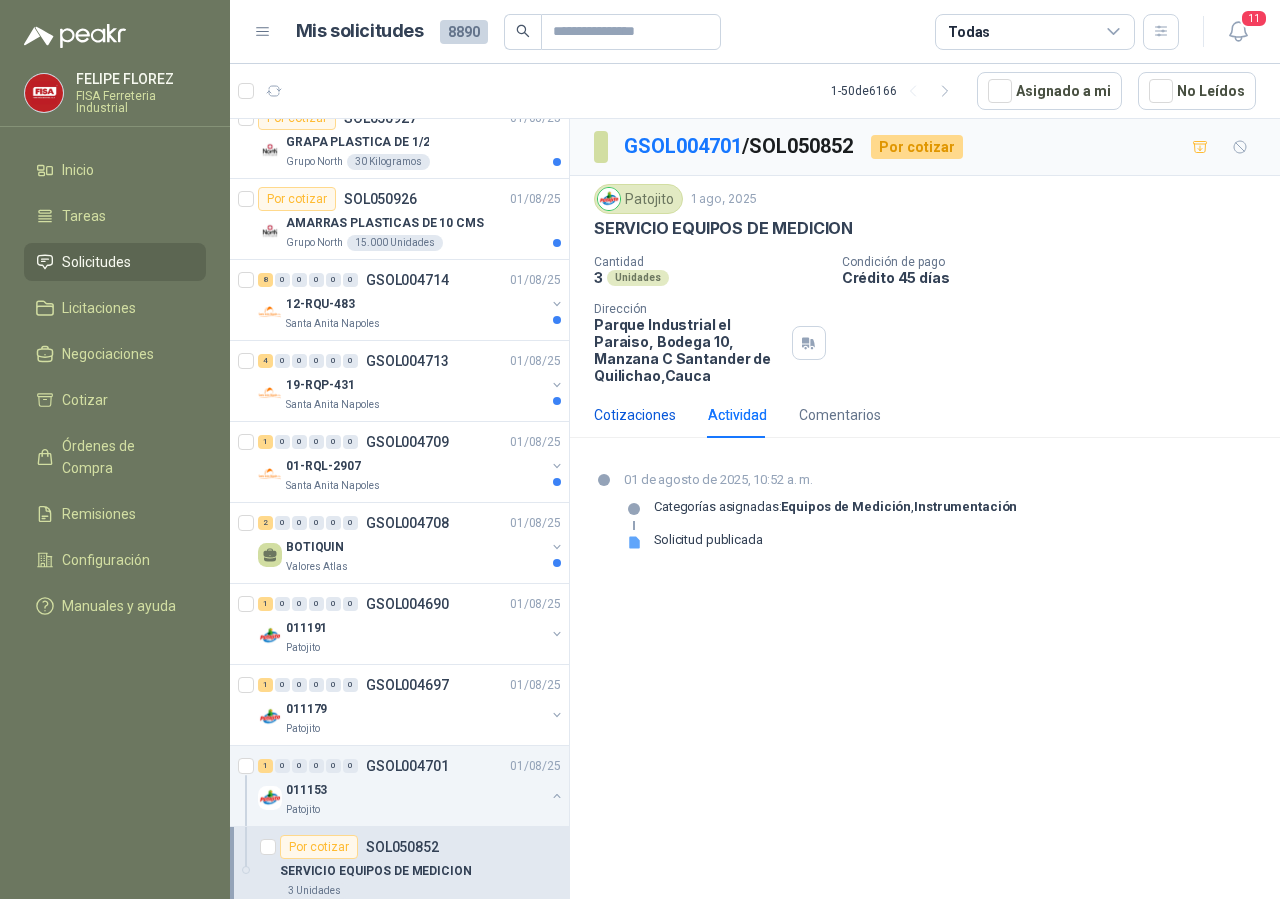 click on "Cotizaciones" at bounding box center (635, 415) 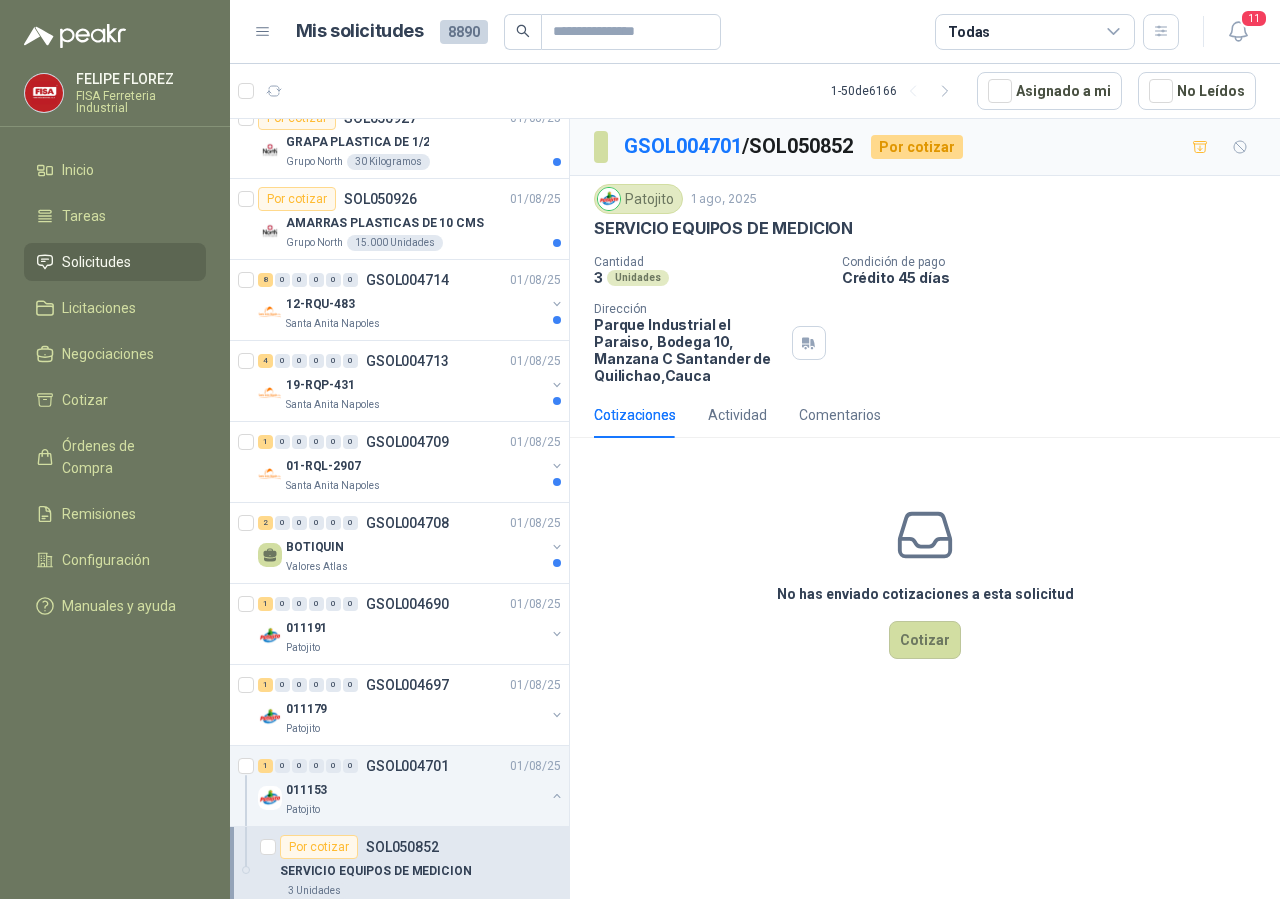 drag, startPoint x: 684, startPoint y: 232, endPoint x: 774, endPoint y: 220, distance: 90.79648 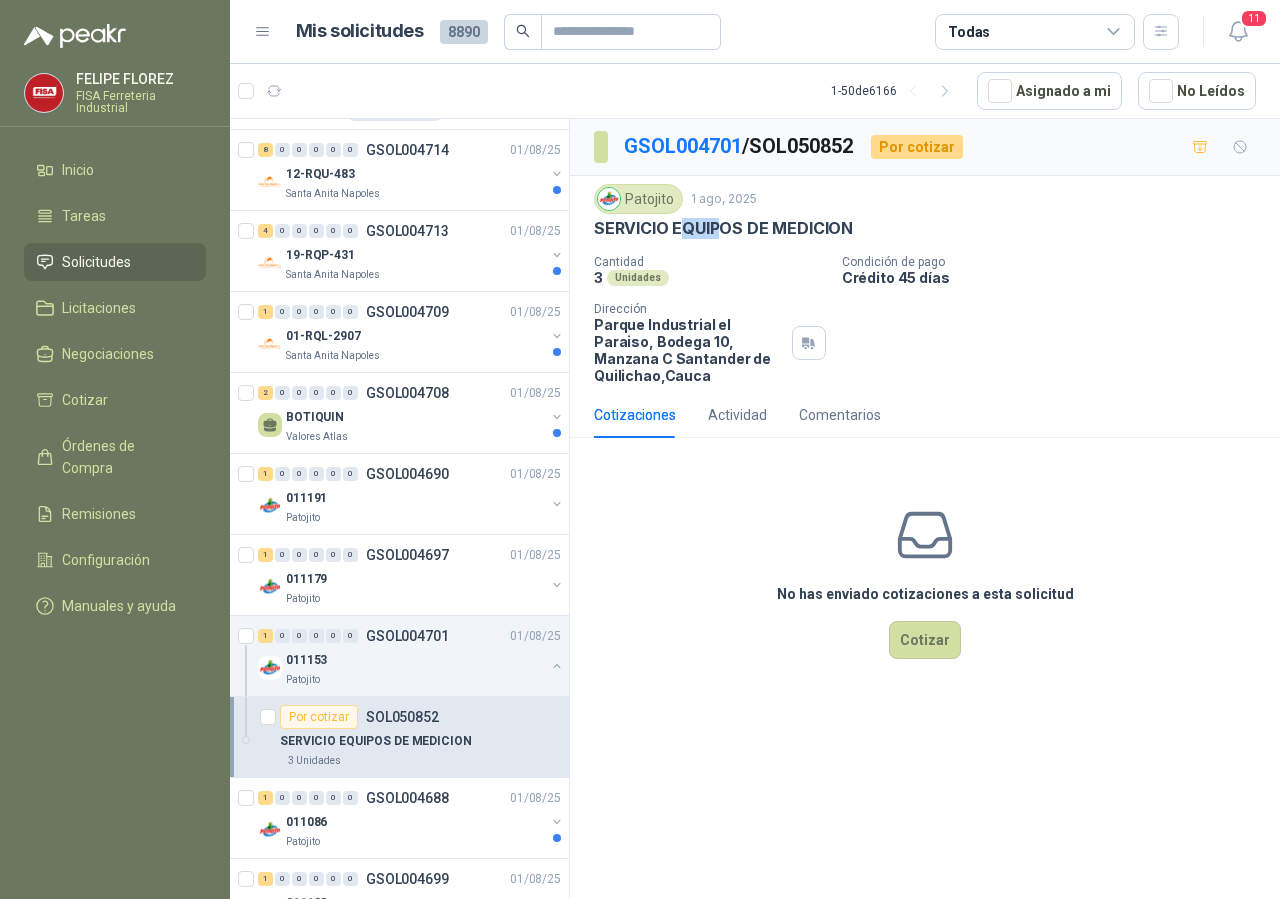 scroll, scrollTop: 306, scrollLeft: 0, axis: vertical 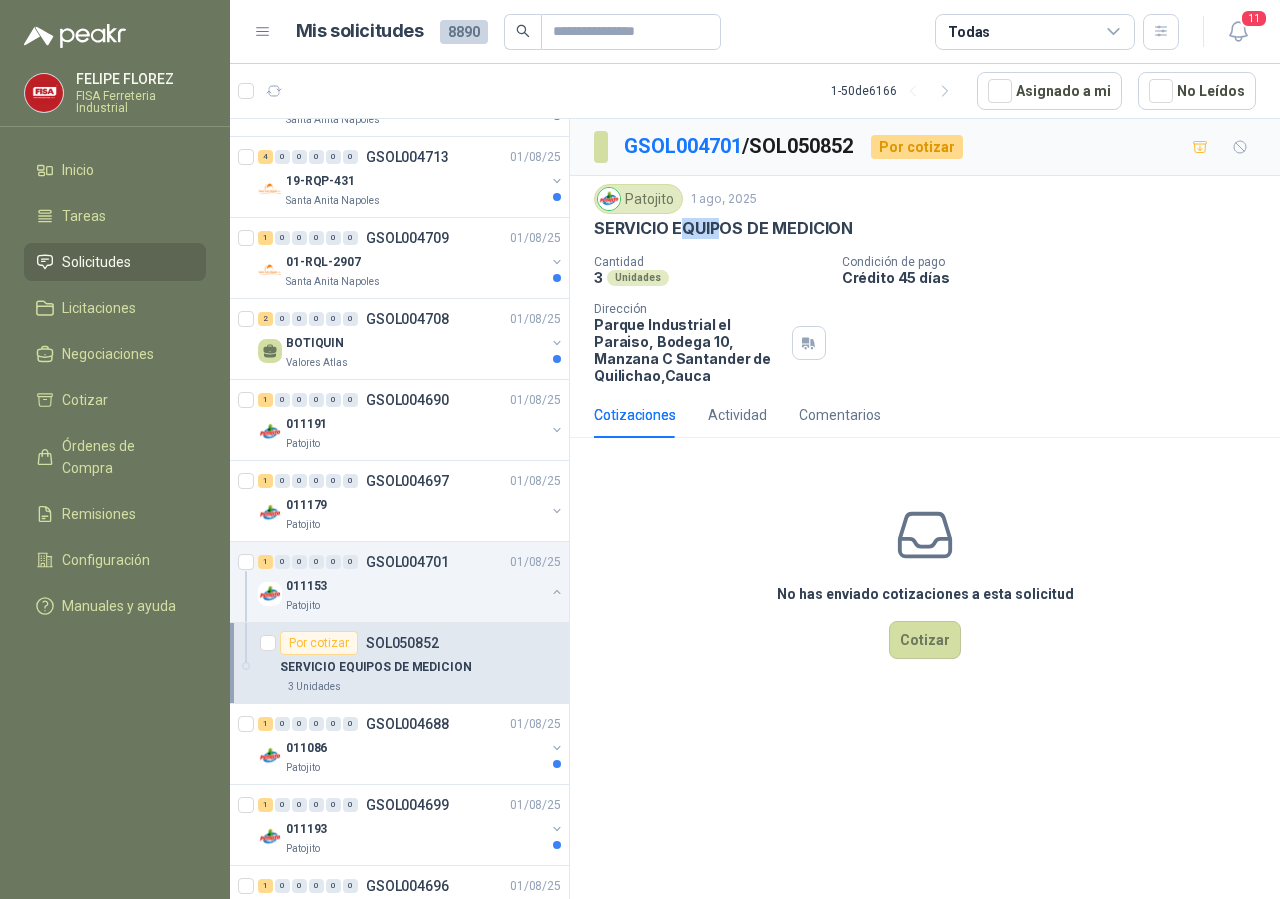 click on "SERVICIO  EQUIPOS DE MEDICION" at bounding box center [376, 667] 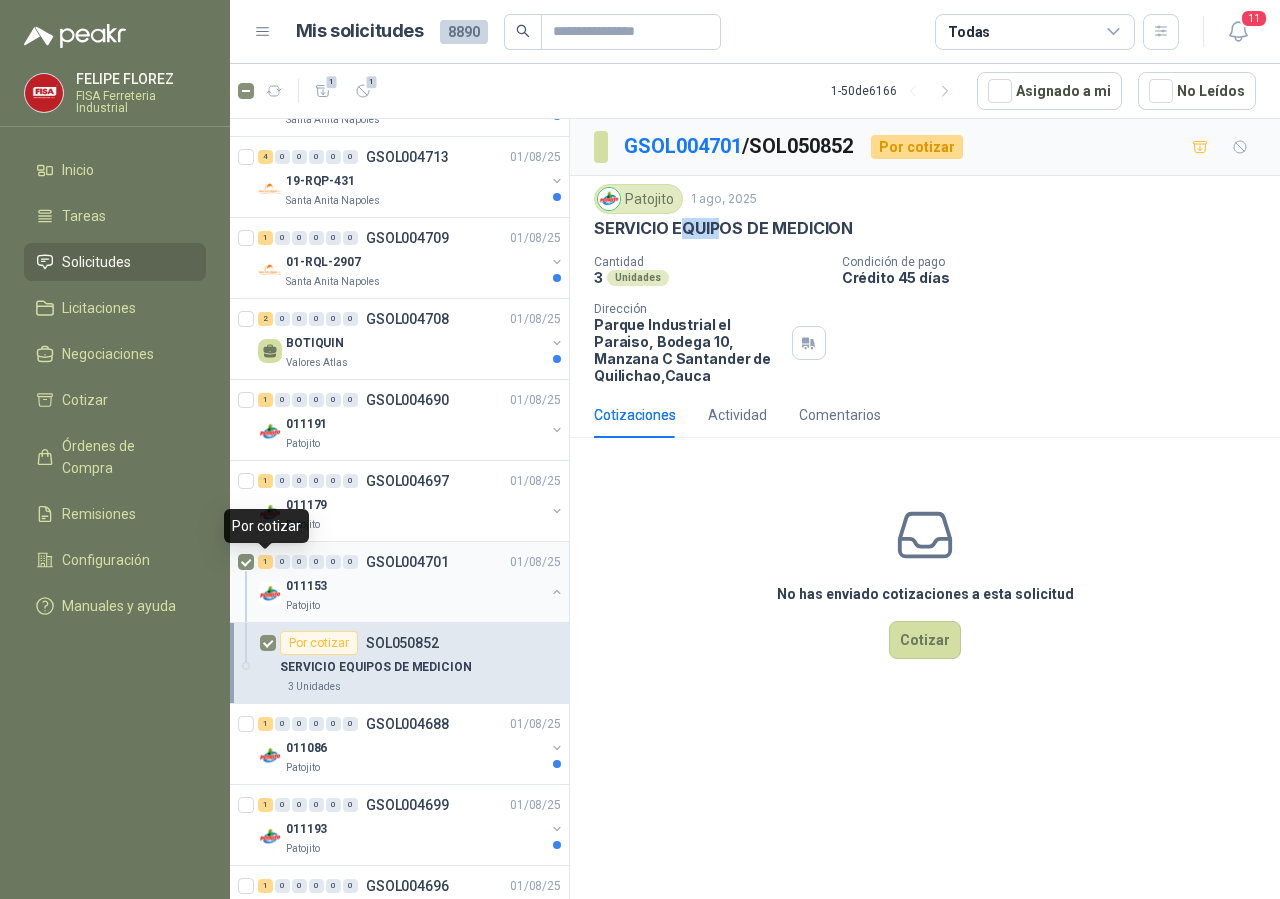 click on "1" at bounding box center (265, 562) 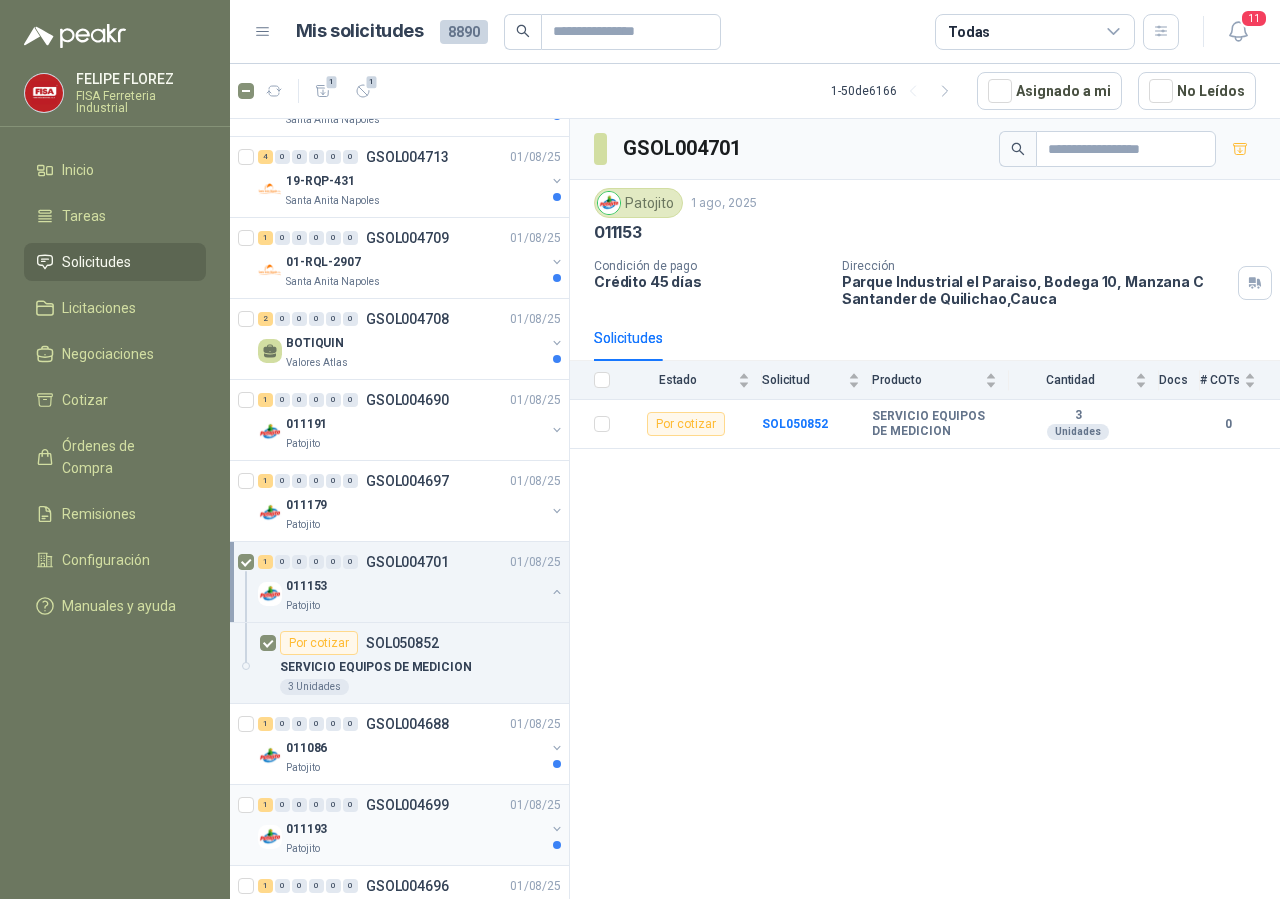 scroll, scrollTop: 510, scrollLeft: 0, axis: vertical 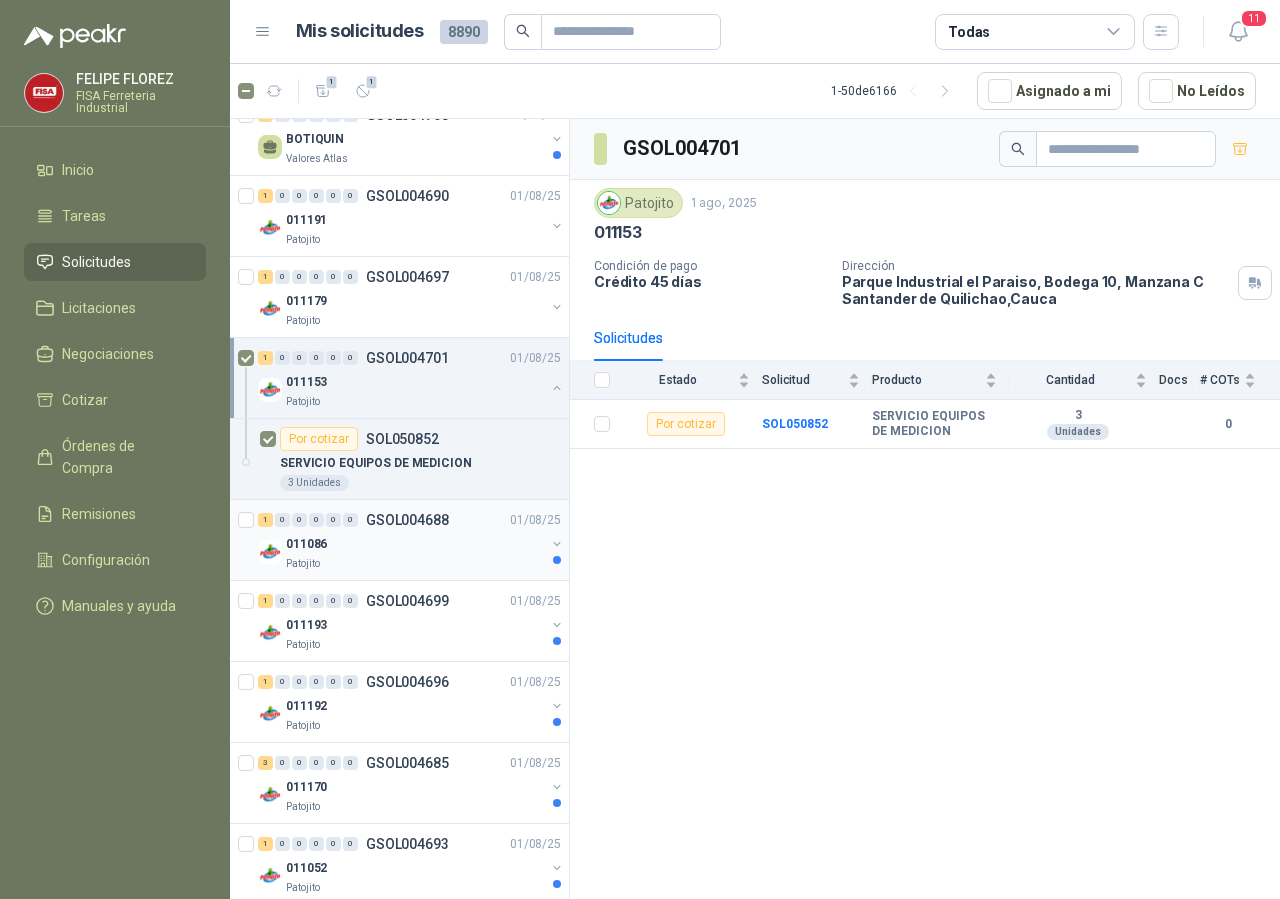 click on "011086" at bounding box center [415, 544] 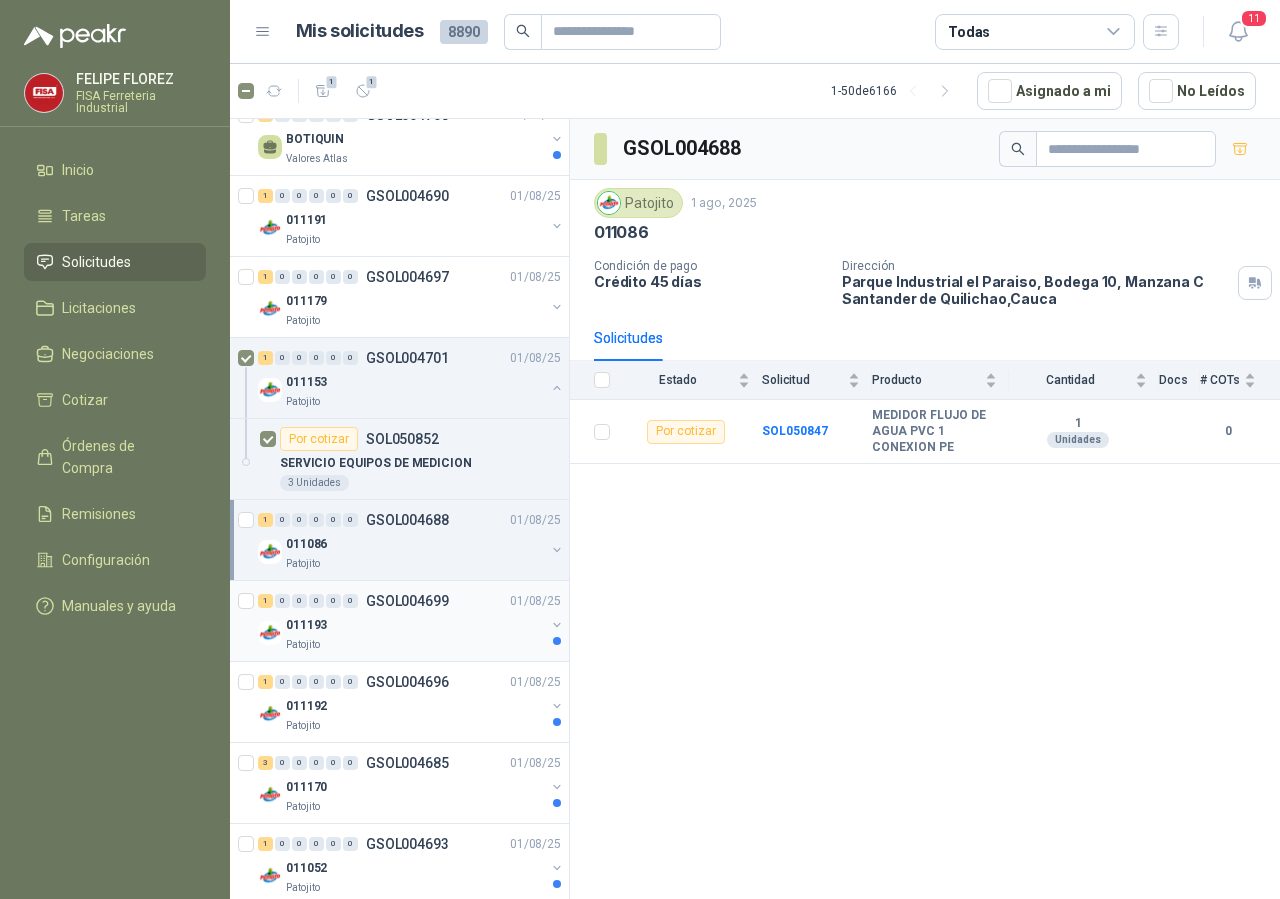 click on "011193" at bounding box center [415, 625] 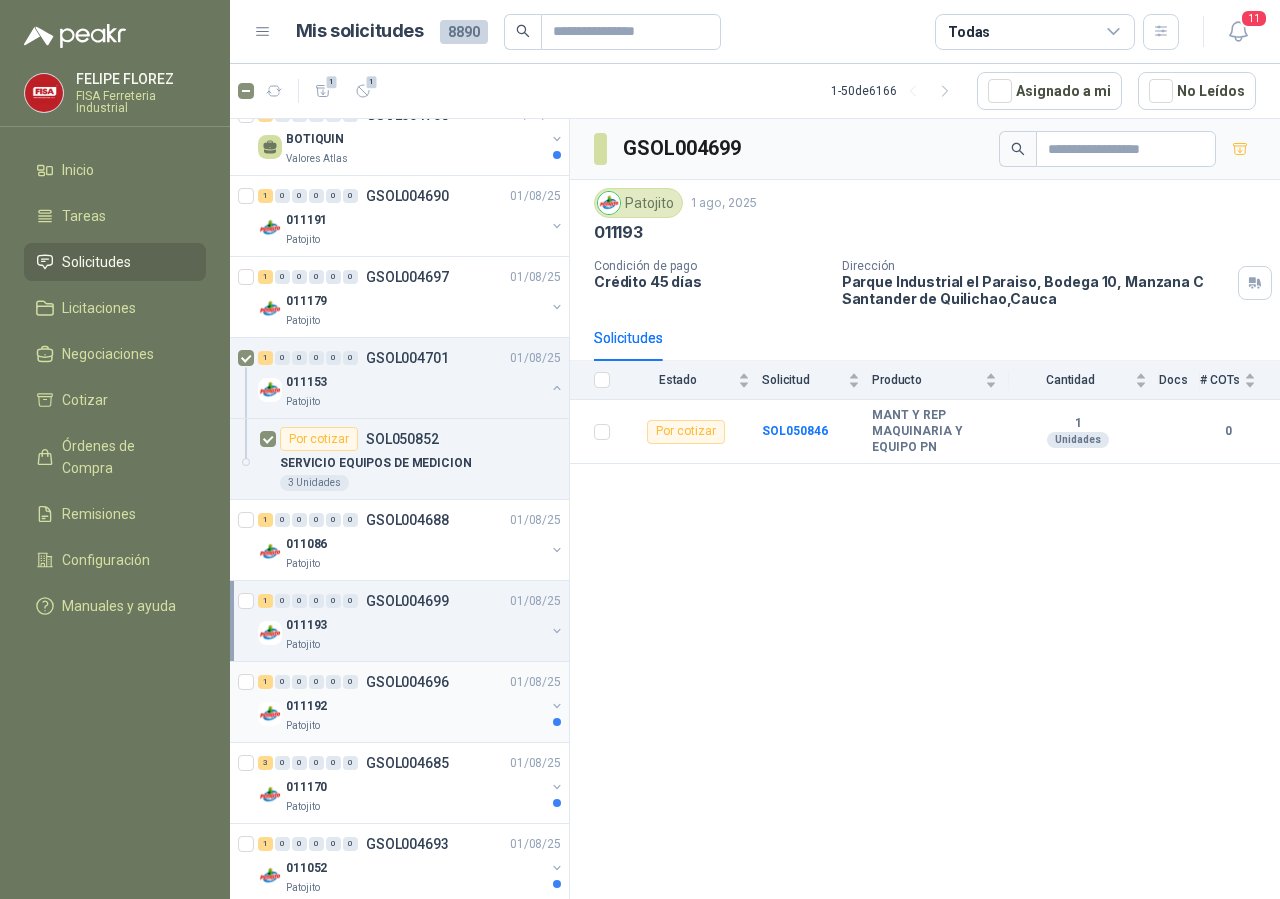 click on "011192" at bounding box center [415, 706] 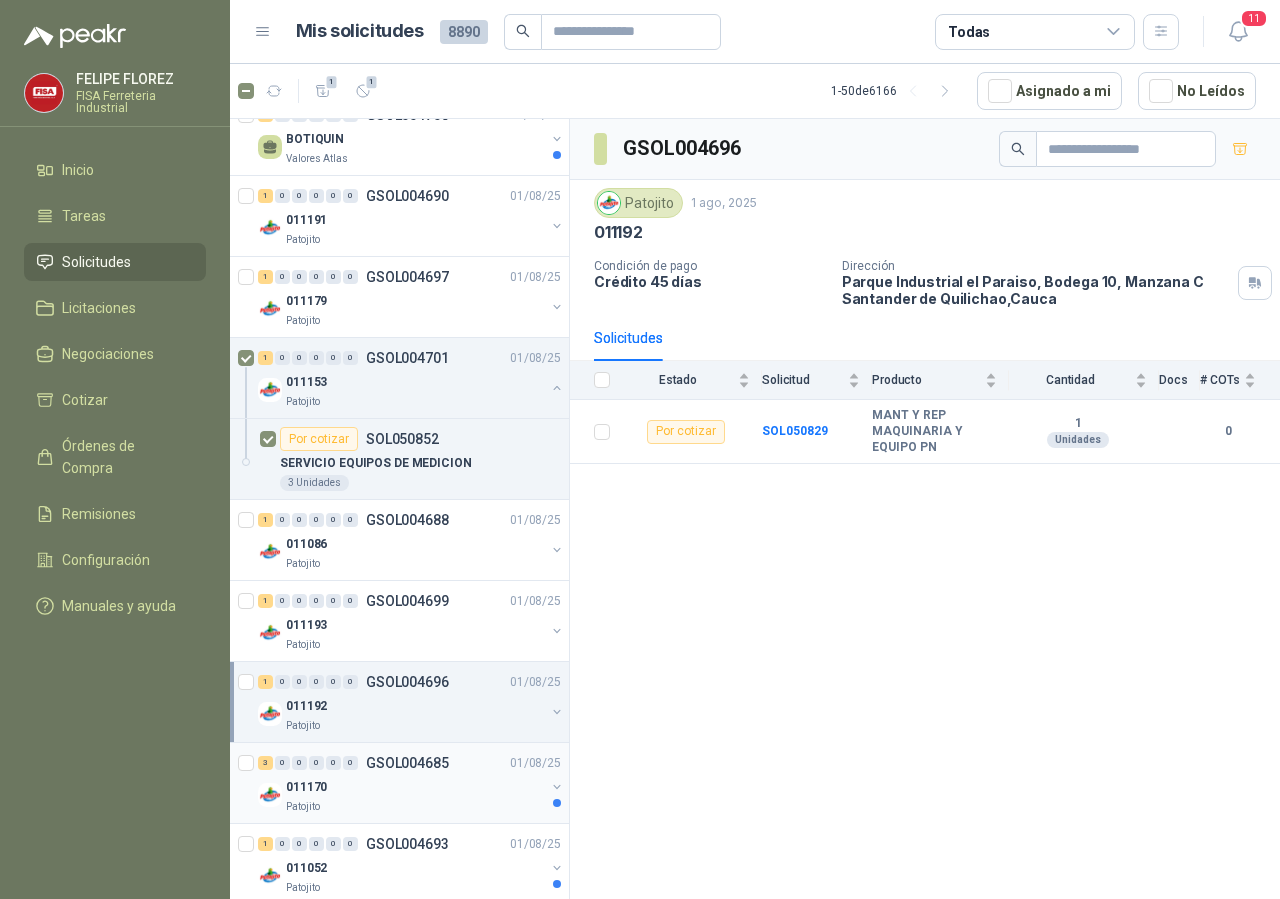 click on "011170" at bounding box center (415, 787) 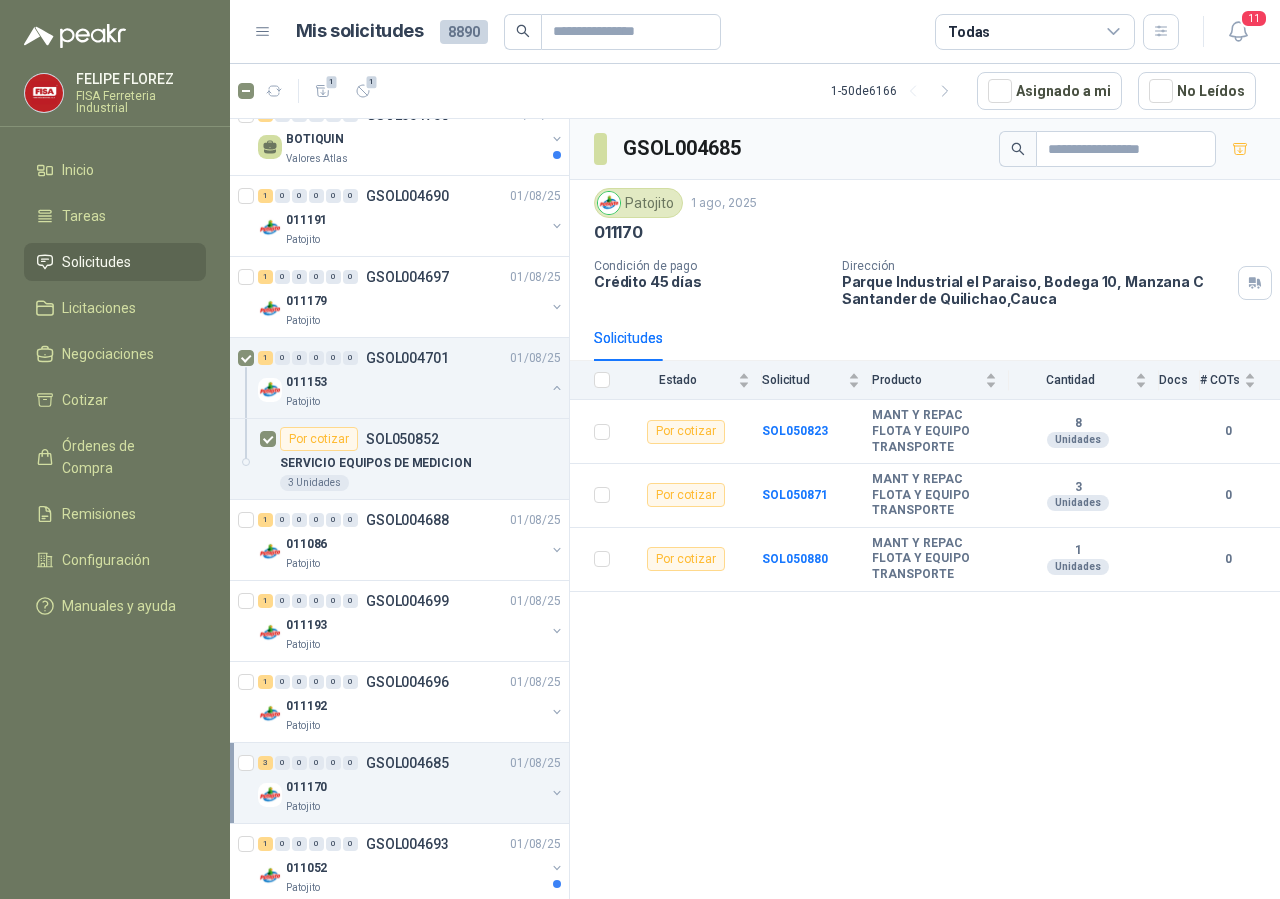 scroll, scrollTop: 816, scrollLeft: 0, axis: vertical 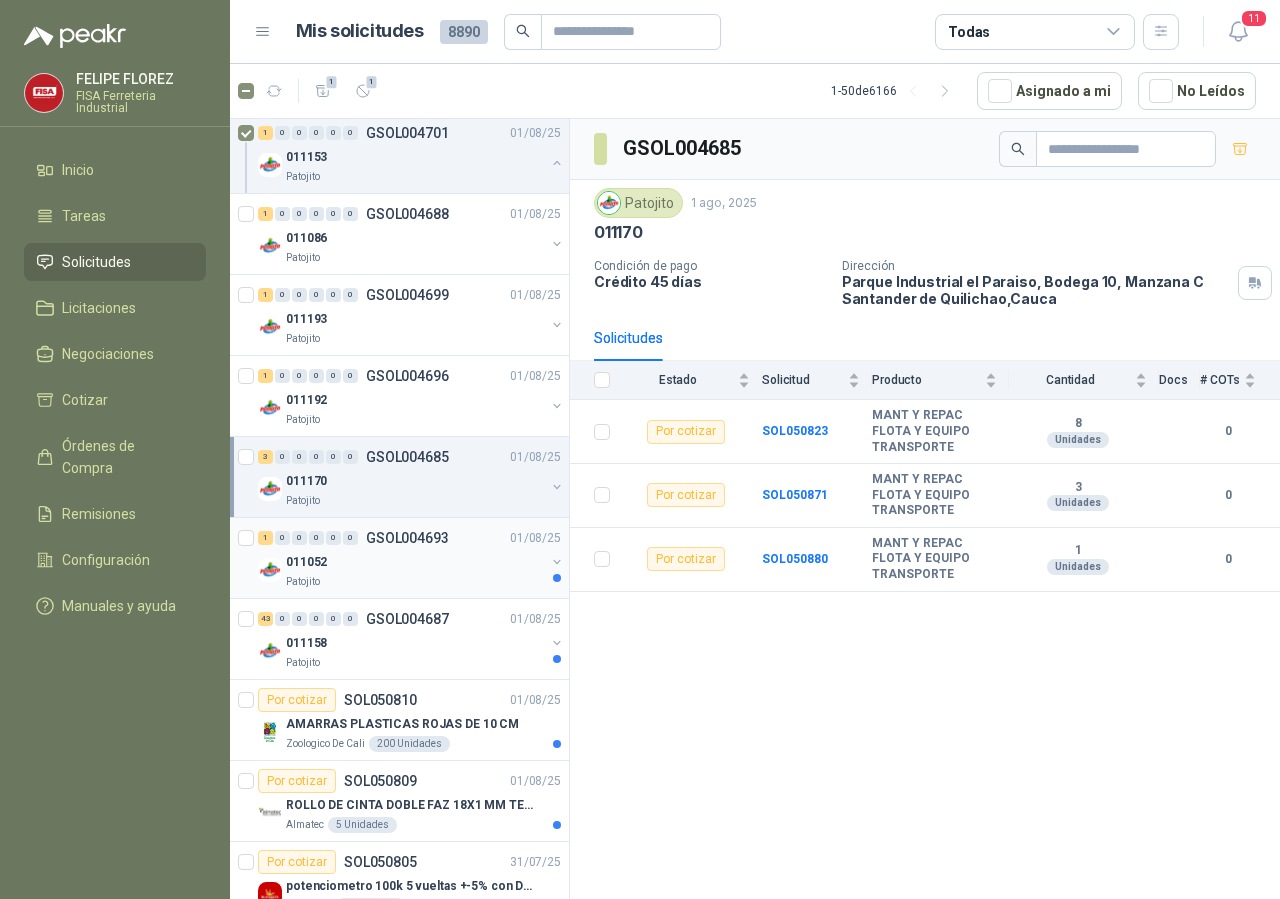 click on "011052" at bounding box center (415, 562) 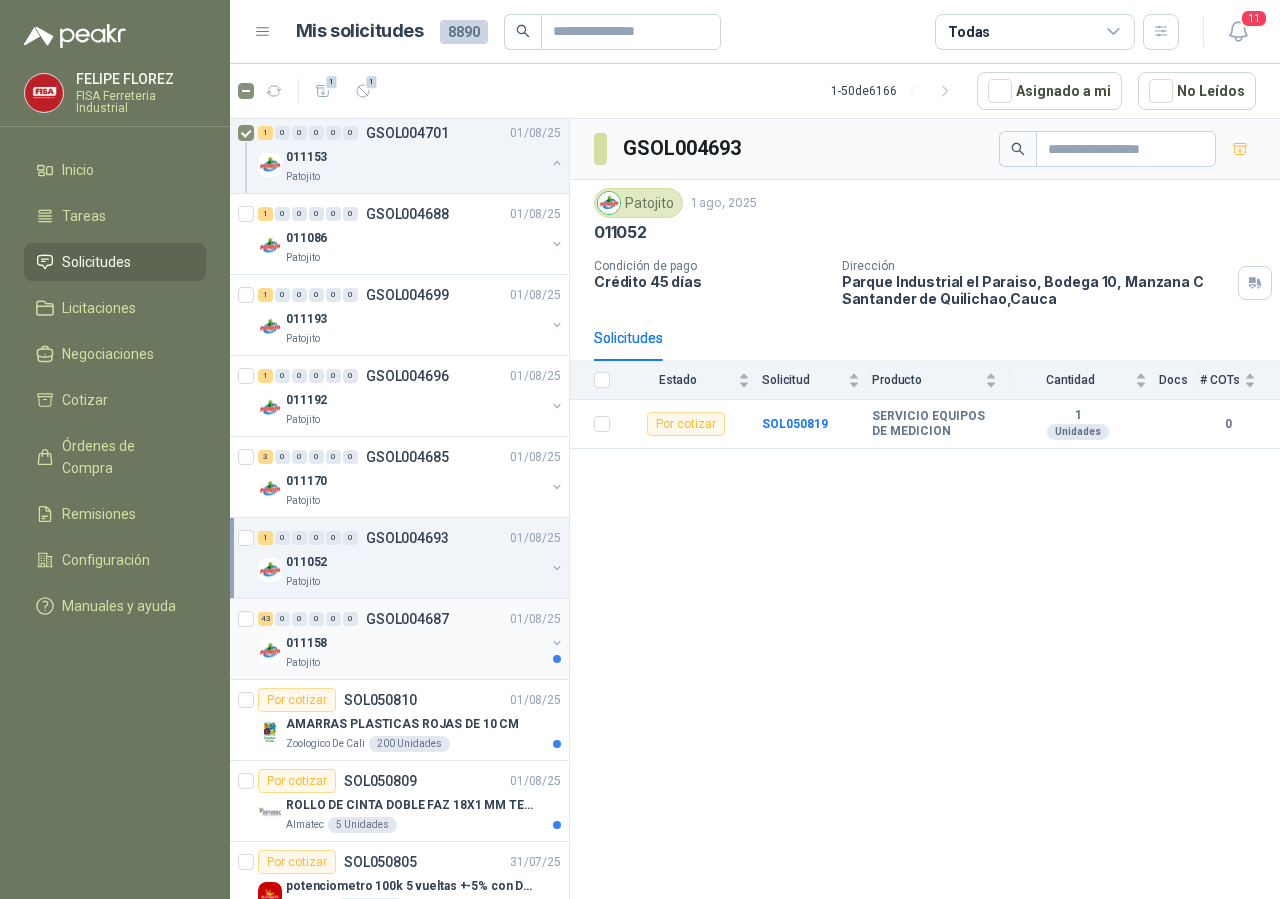 click on "011158" at bounding box center (415, 643) 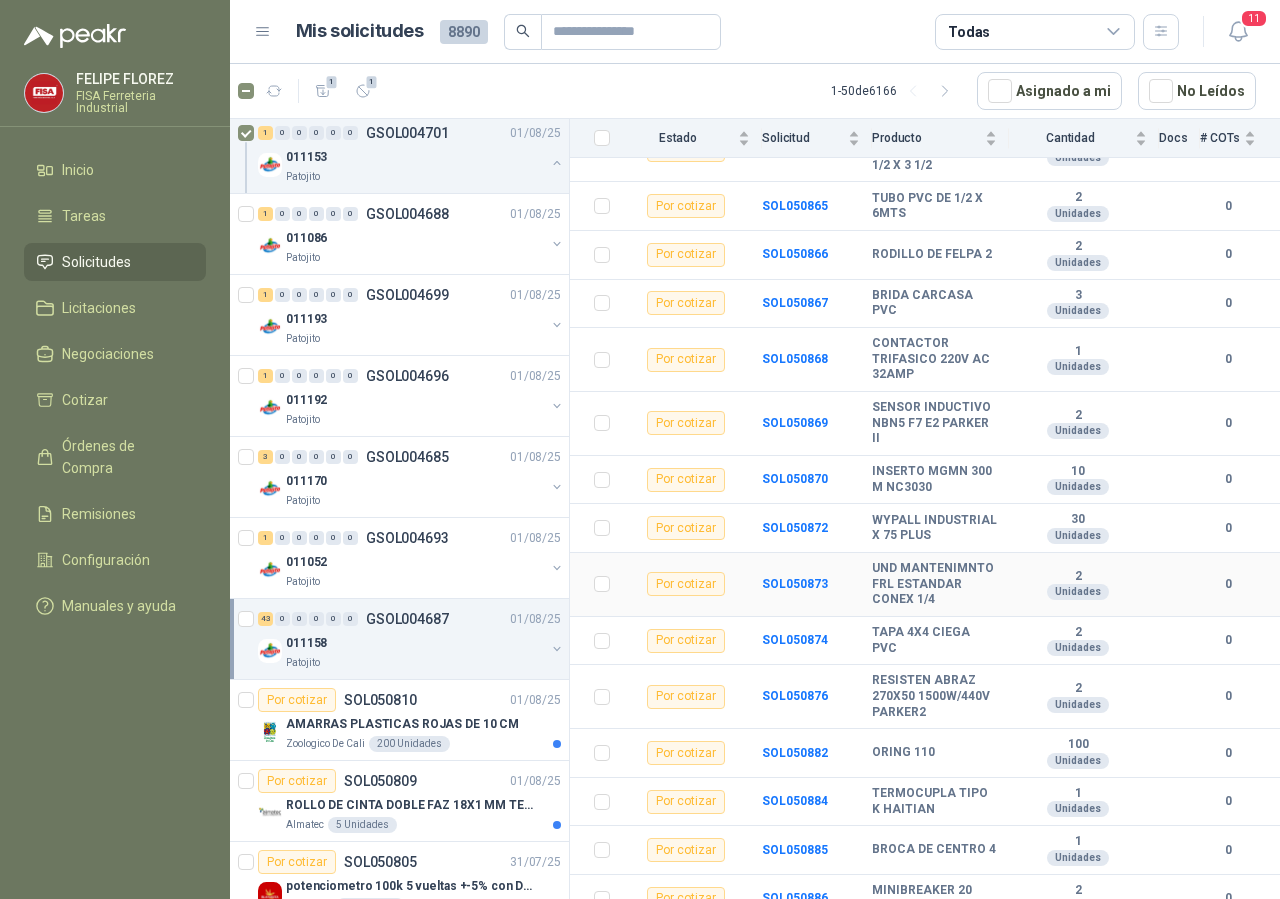 scroll, scrollTop: 1734, scrollLeft: 0, axis: vertical 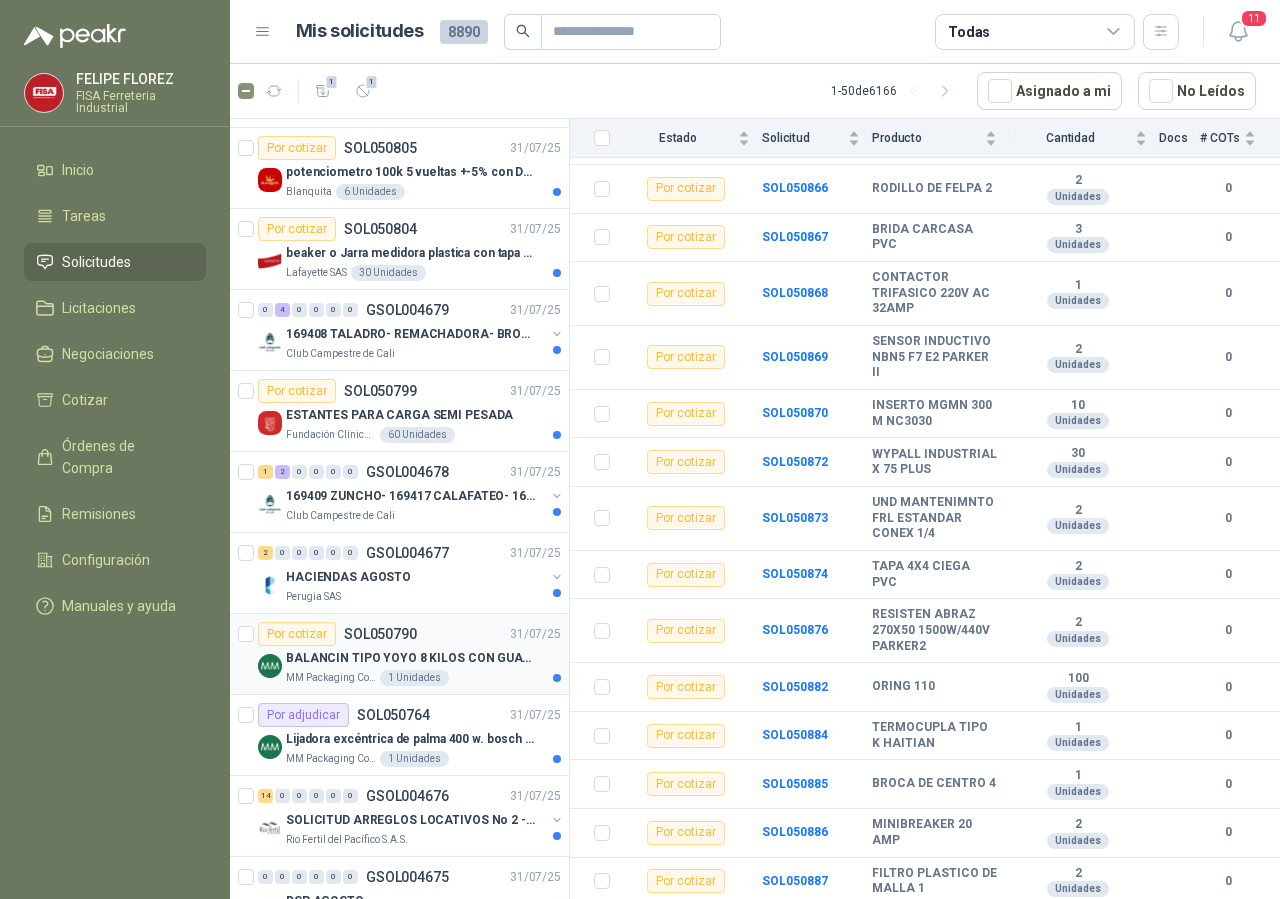 click on "BALANCIN TIPO YOYO 8 KILOS CON GUAYA ACERO INOX" at bounding box center [410, 658] 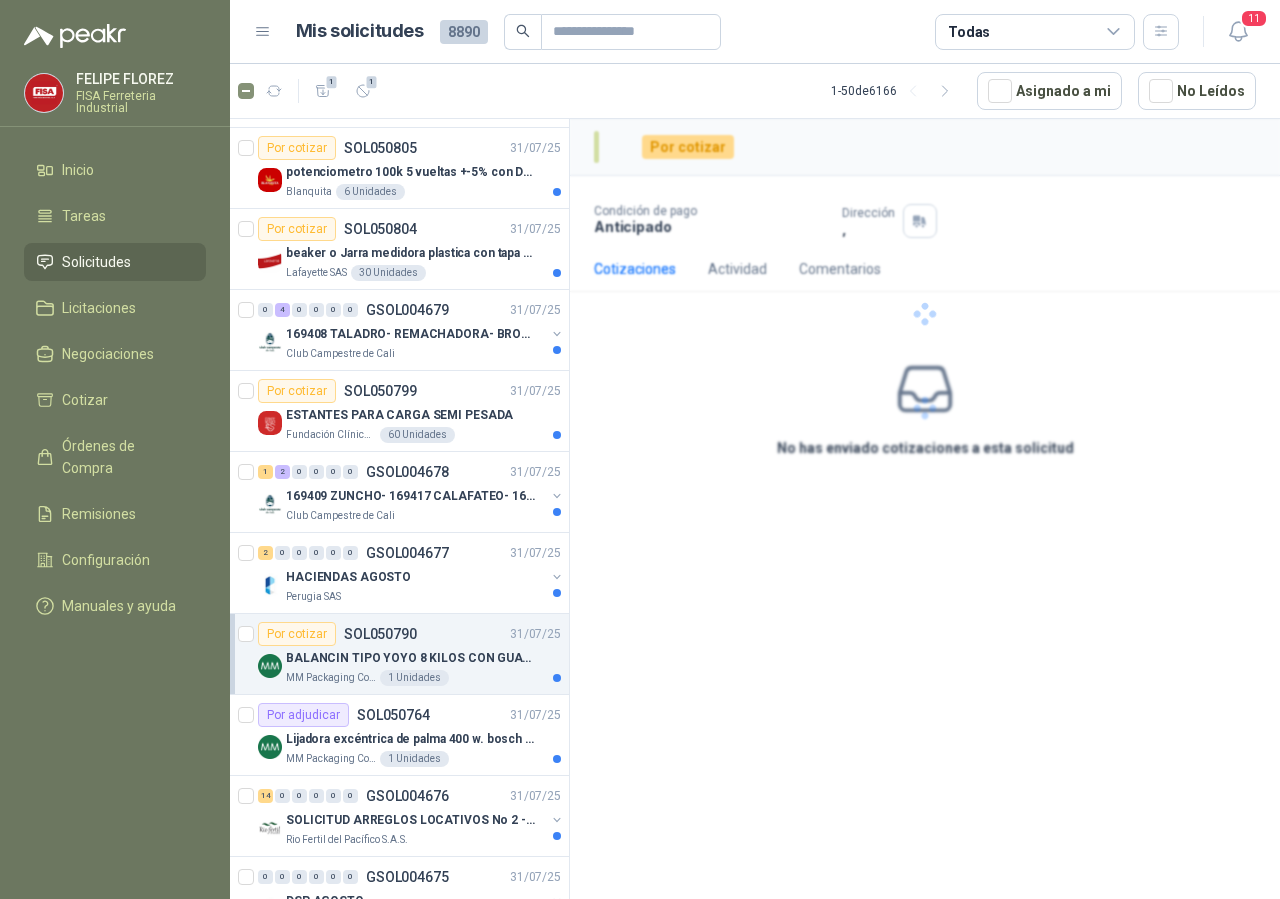 scroll, scrollTop: 1530, scrollLeft: 0, axis: vertical 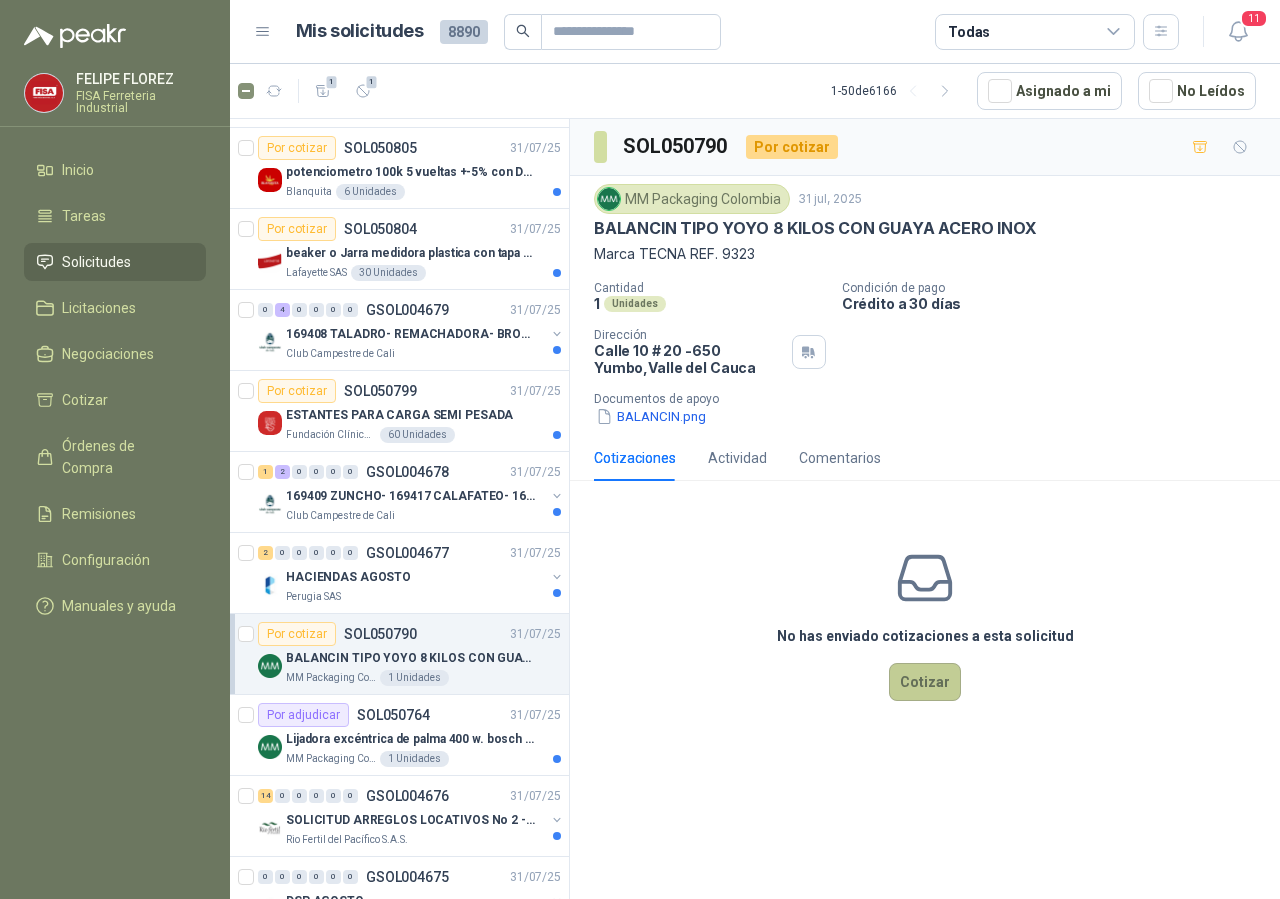 click on "Cotizar" at bounding box center (925, 682) 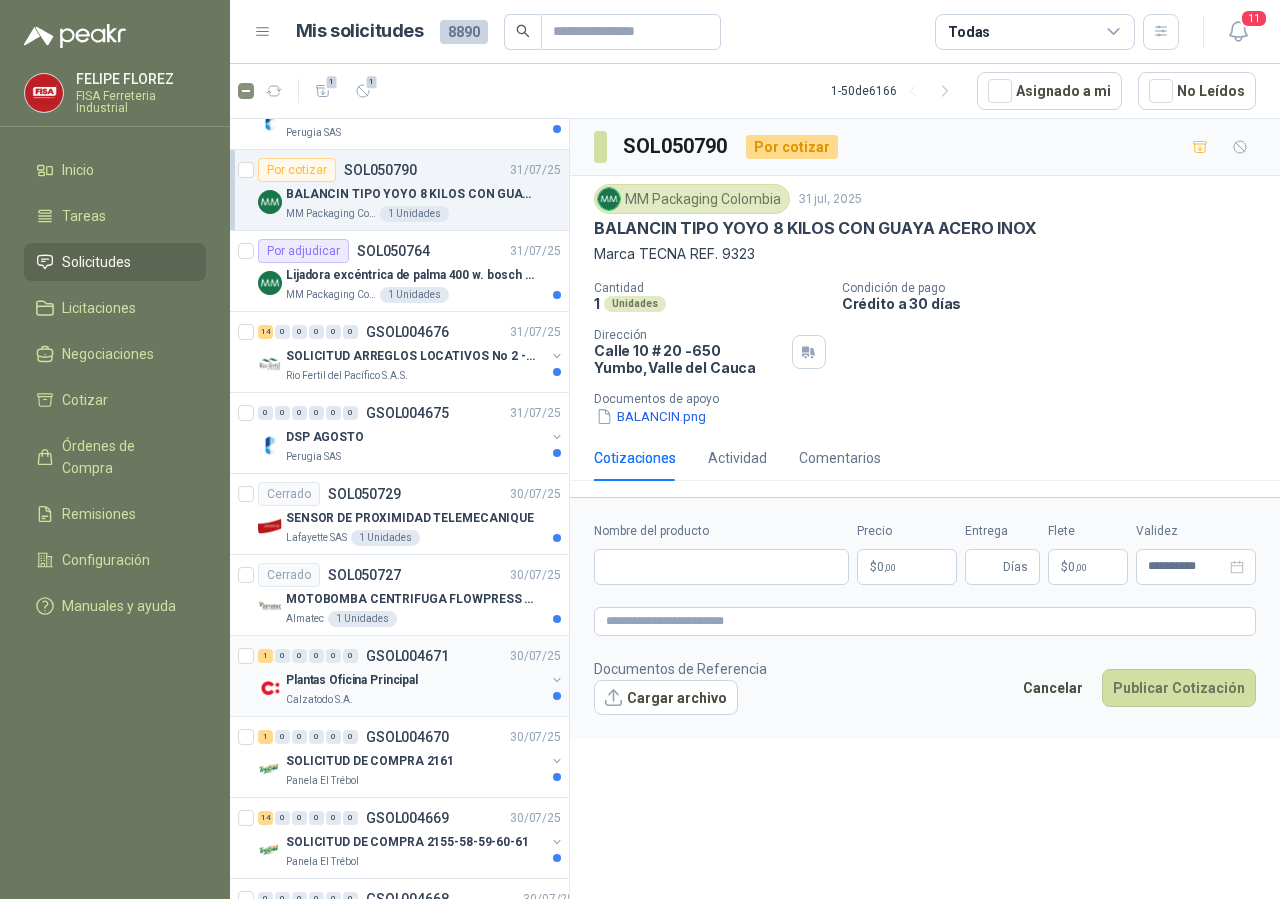 scroll, scrollTop: 2040, scrollLeft: 0, axis: vertical 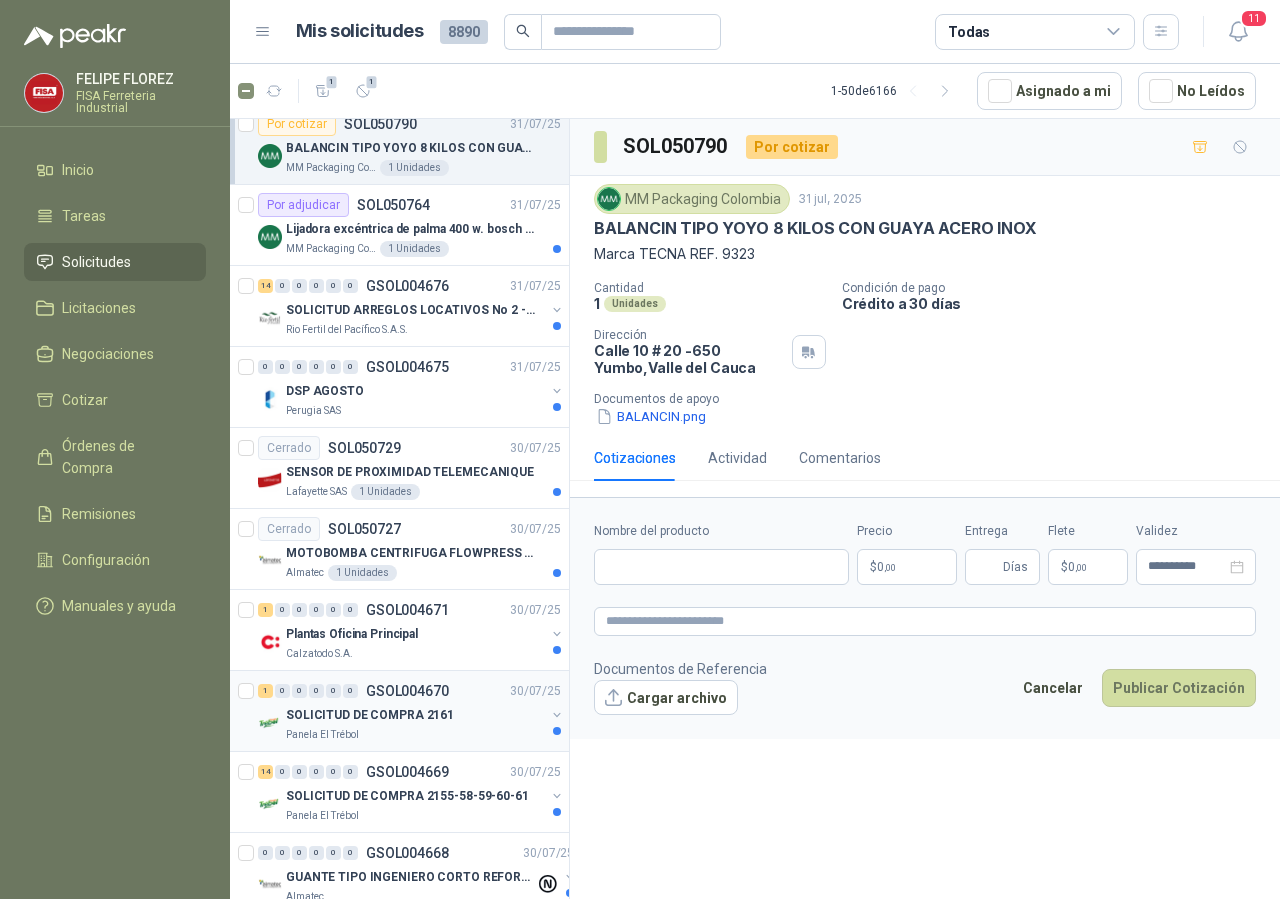 click on "Panela El Trébol" at bounding box center (415, 735) 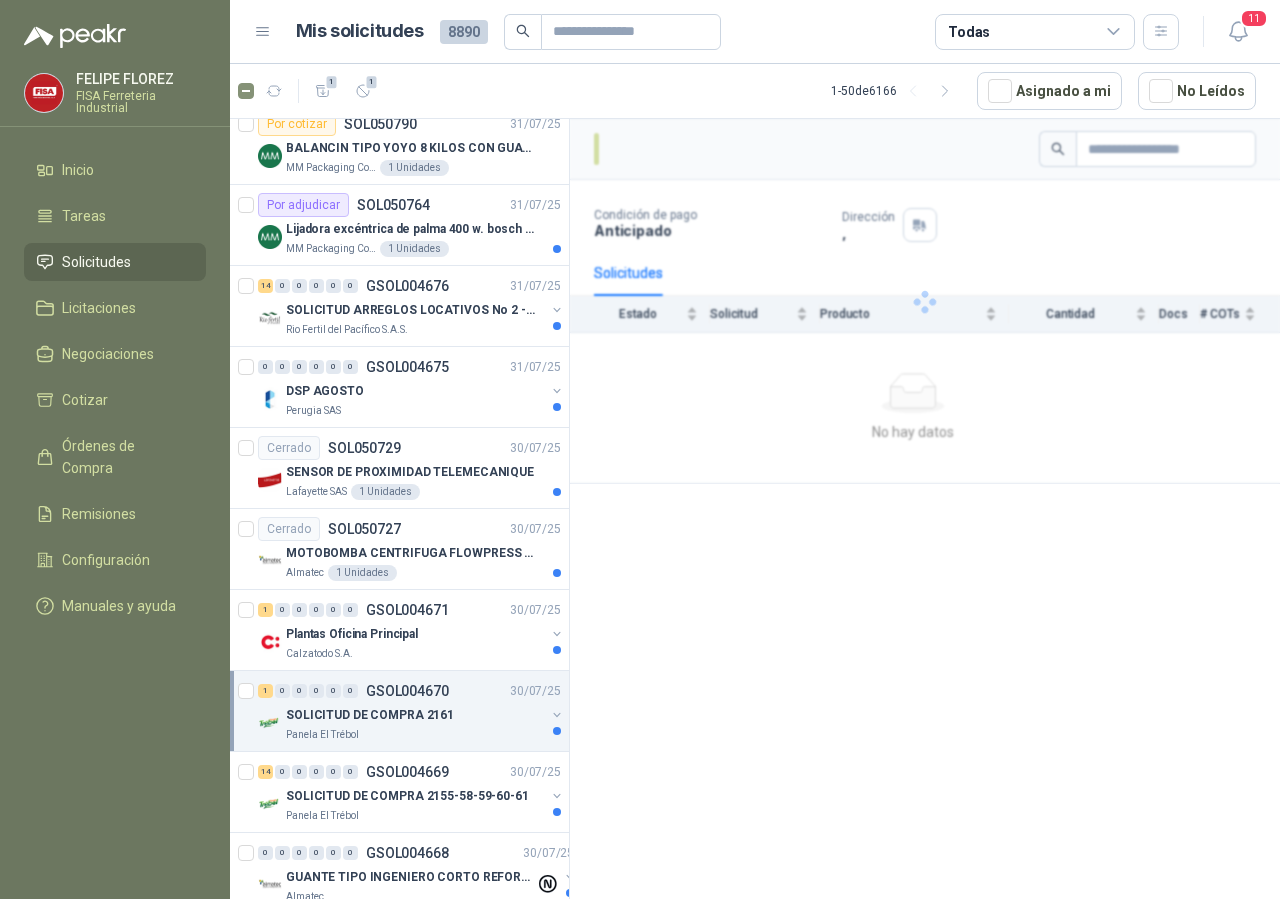 scroll, scrollTop: 2040, scrollLeft: 0, axis: vertical 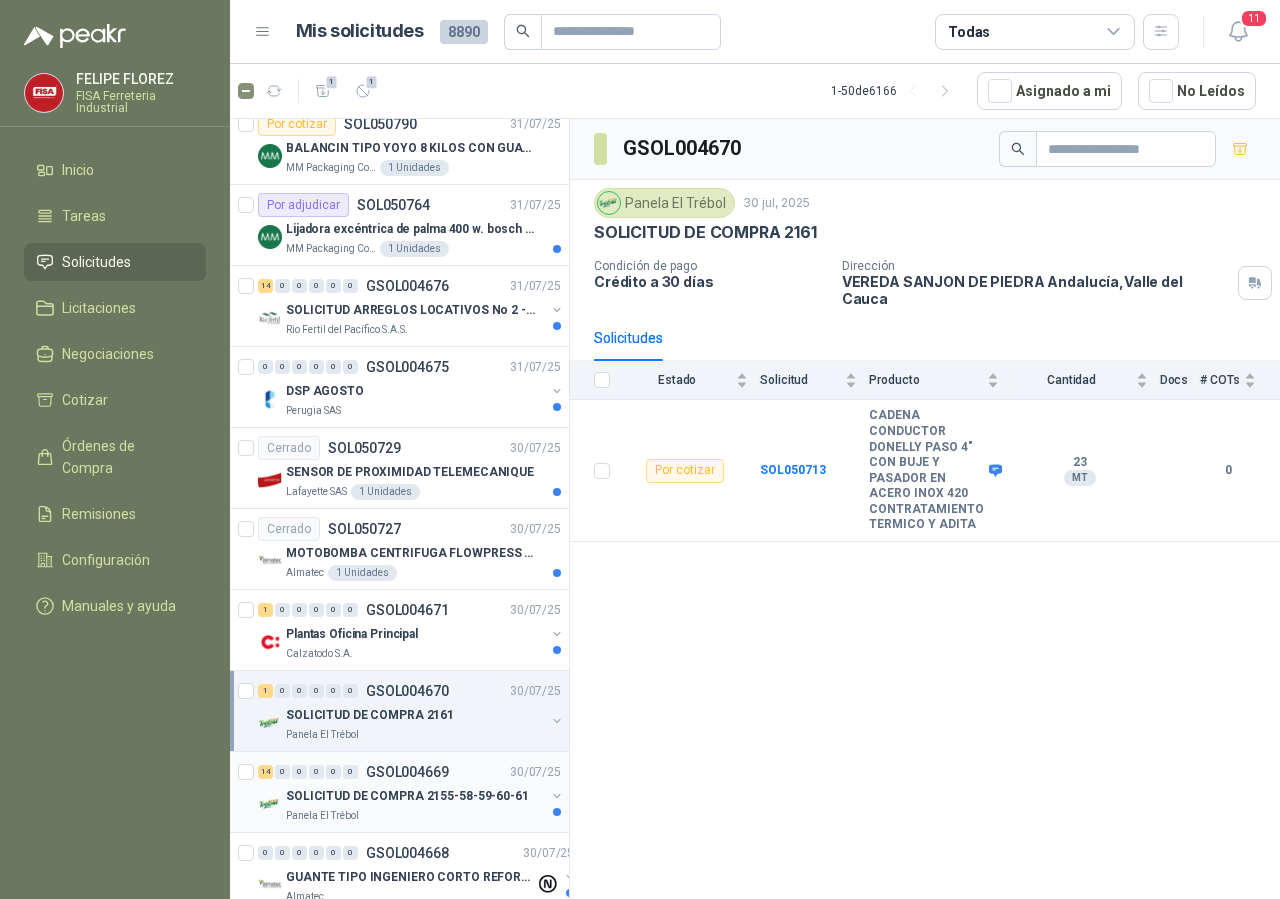 click on "SOLICITUD DE COMPRA 2155-58-59-60-61" at bounding box center (407, 796) 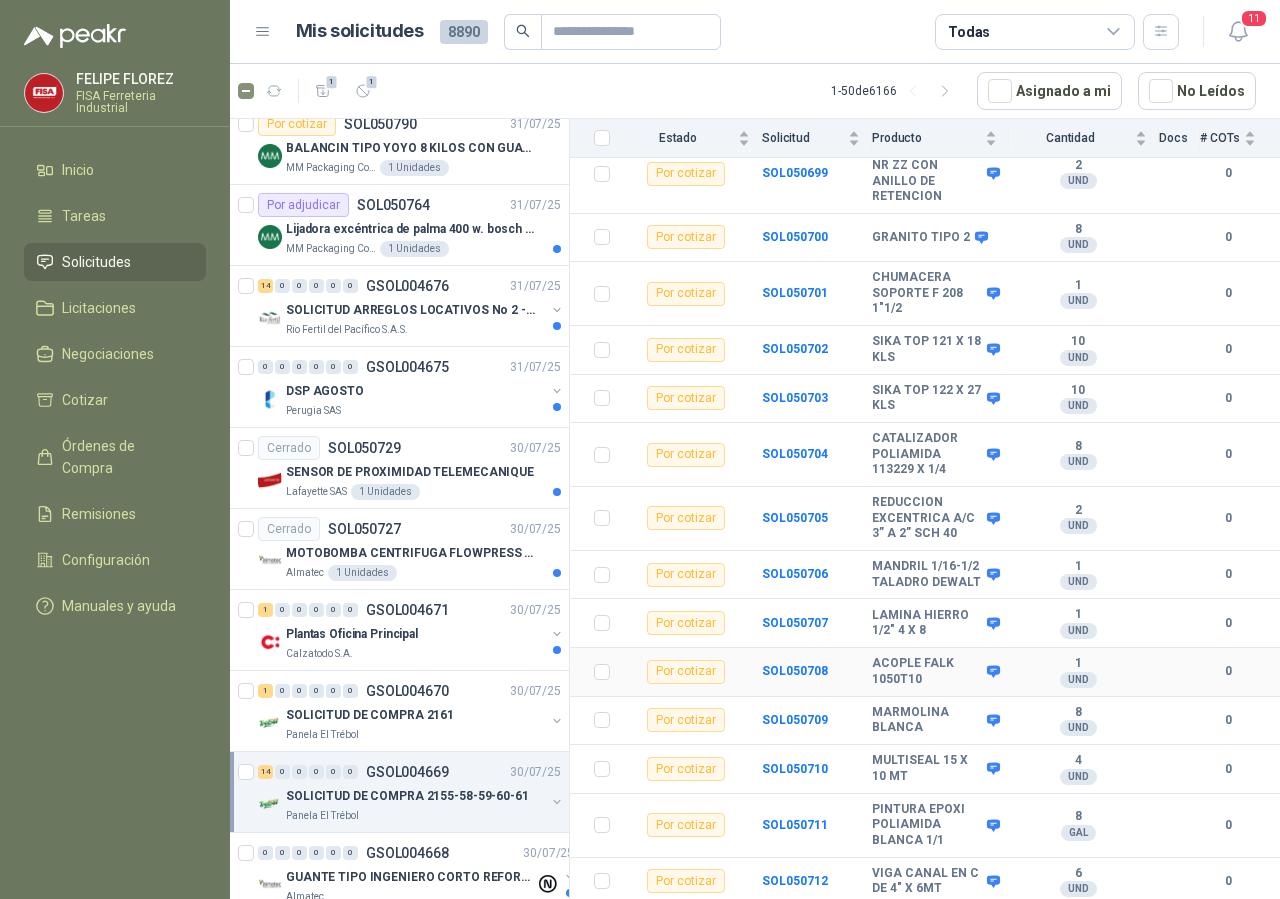 scroll, scrollTop: 286, scrollLeft: 0, axis: vertical 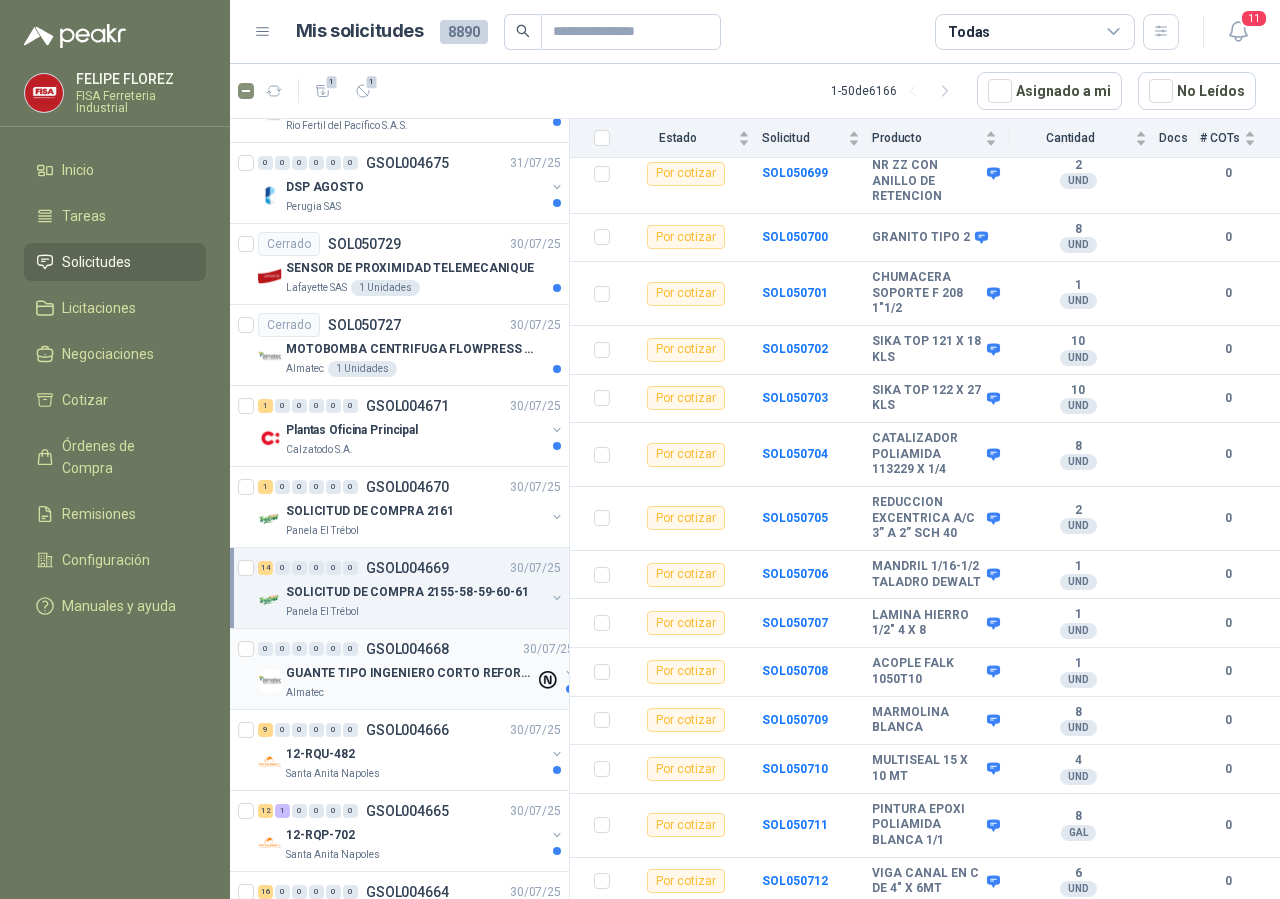click on "GUANTE TIPO INGENIERO CORTO REFORZADO" at bounding box center [410, 673] 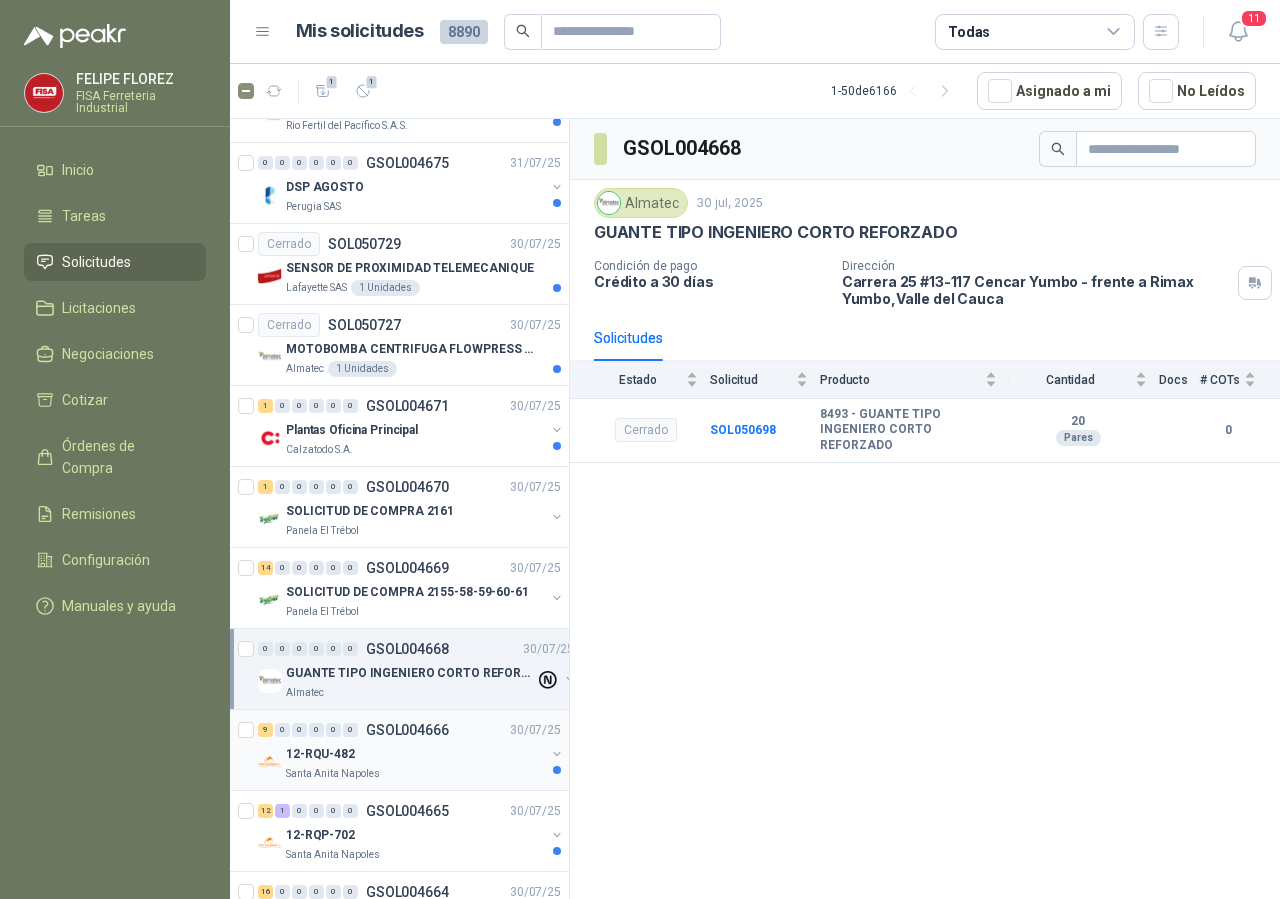 click on "12-RQU-482" at bounding box center (415, 754) 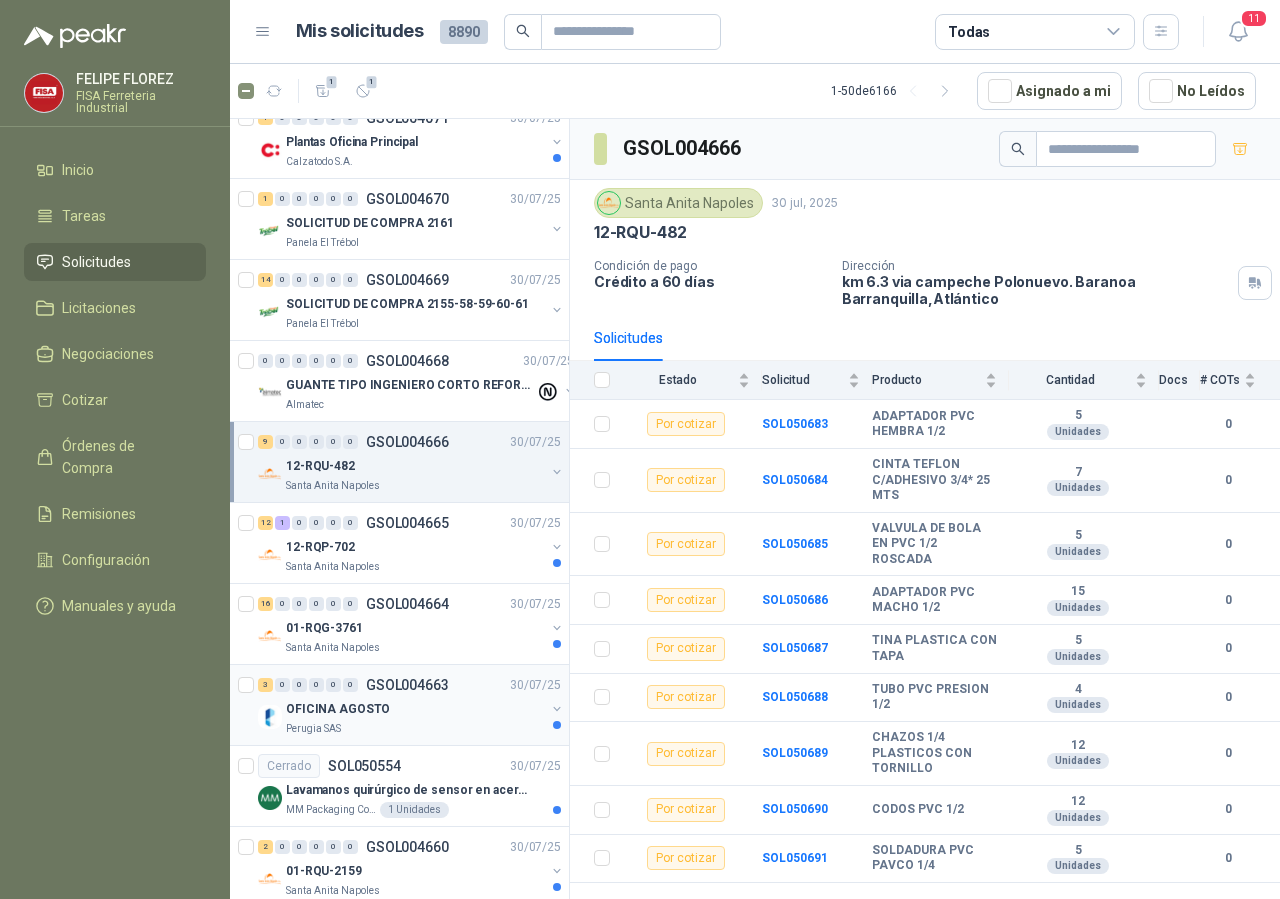 scroll, scrollTop: 2652, scrollLeft: 0, axis: vertical 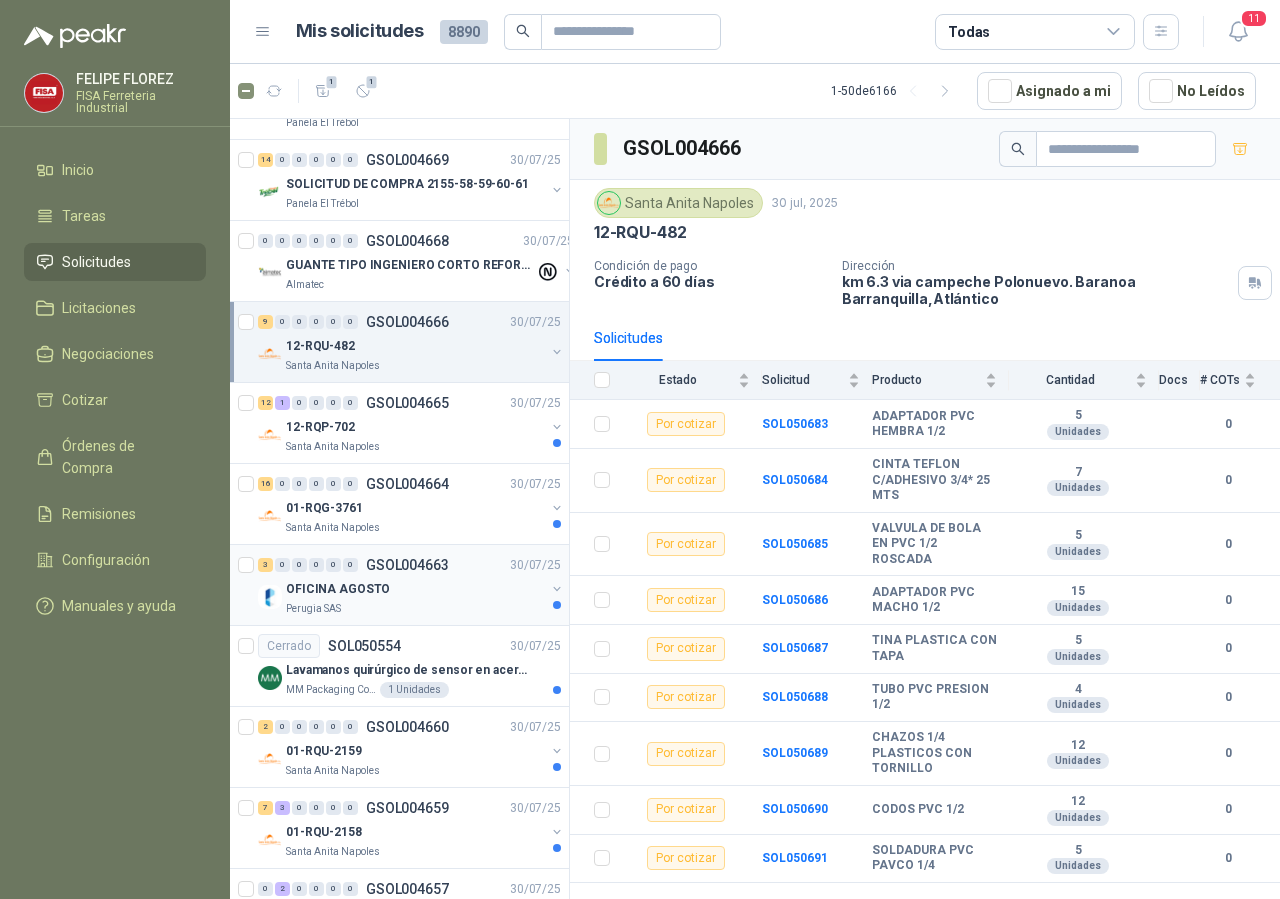 click on "Perugia SAS" at bounding box center (415, 609) 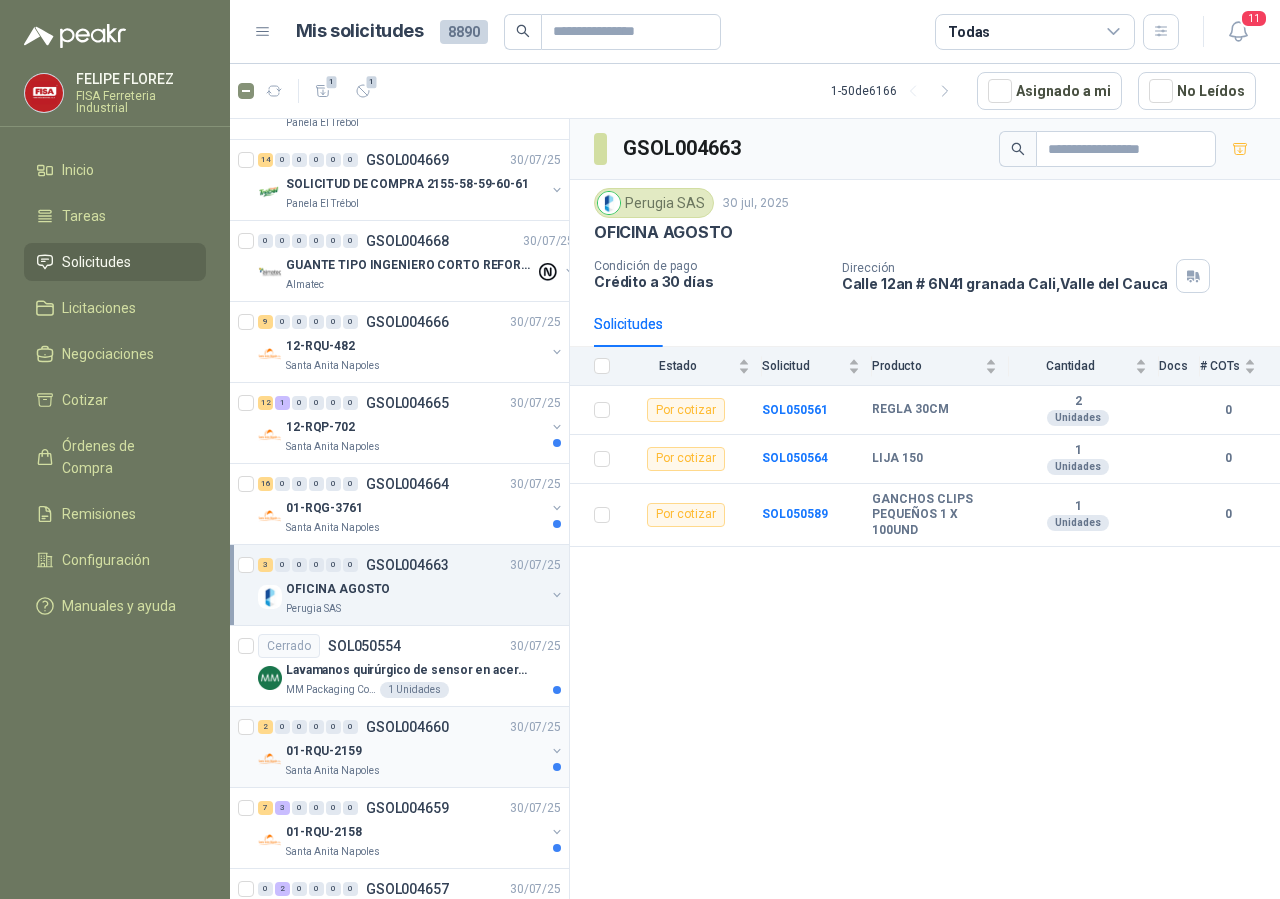 click on "01-RQU-2159" at bounding box center (415, 751) 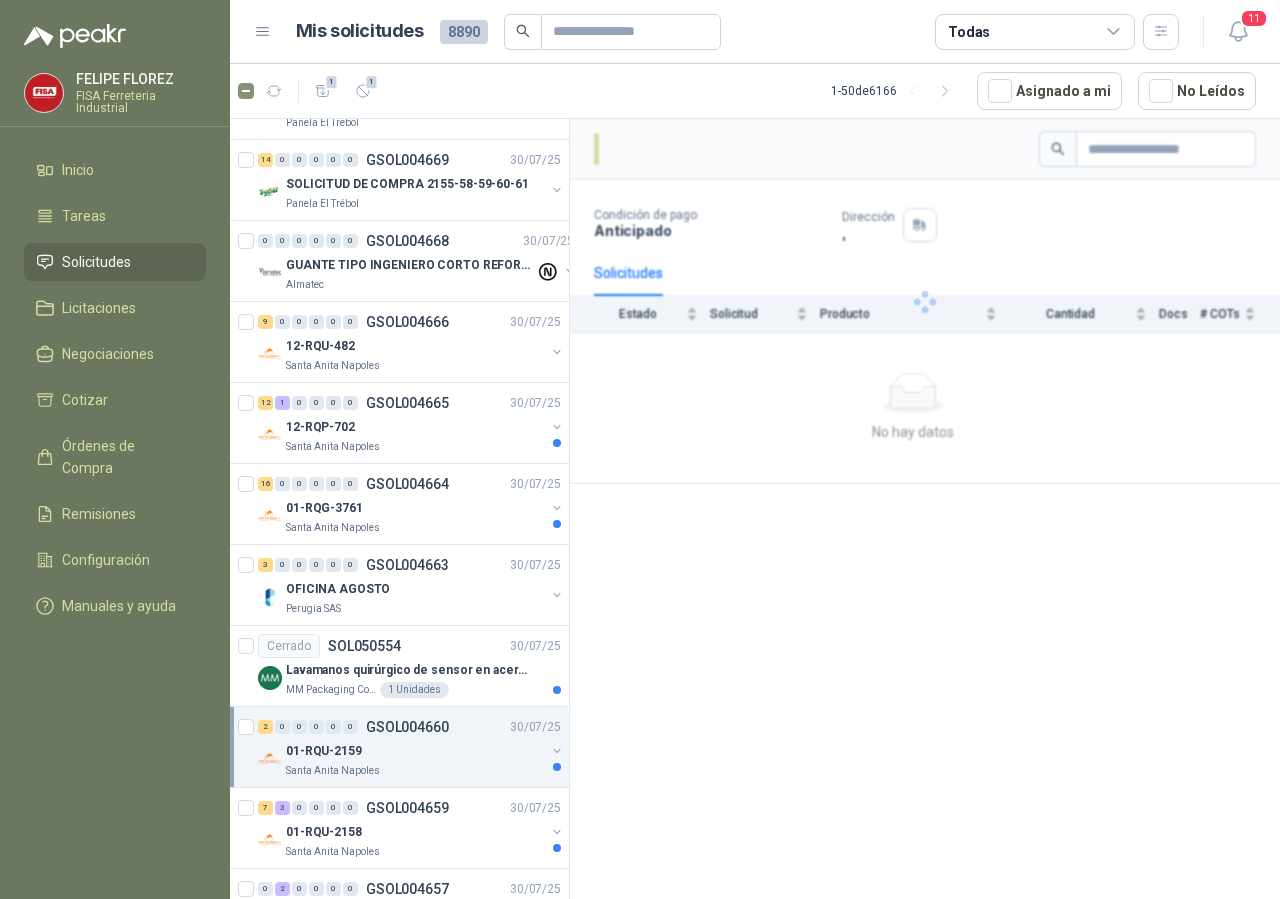 scroll, scrollTop: 2958, scrollLeft: 0, axis: vertical 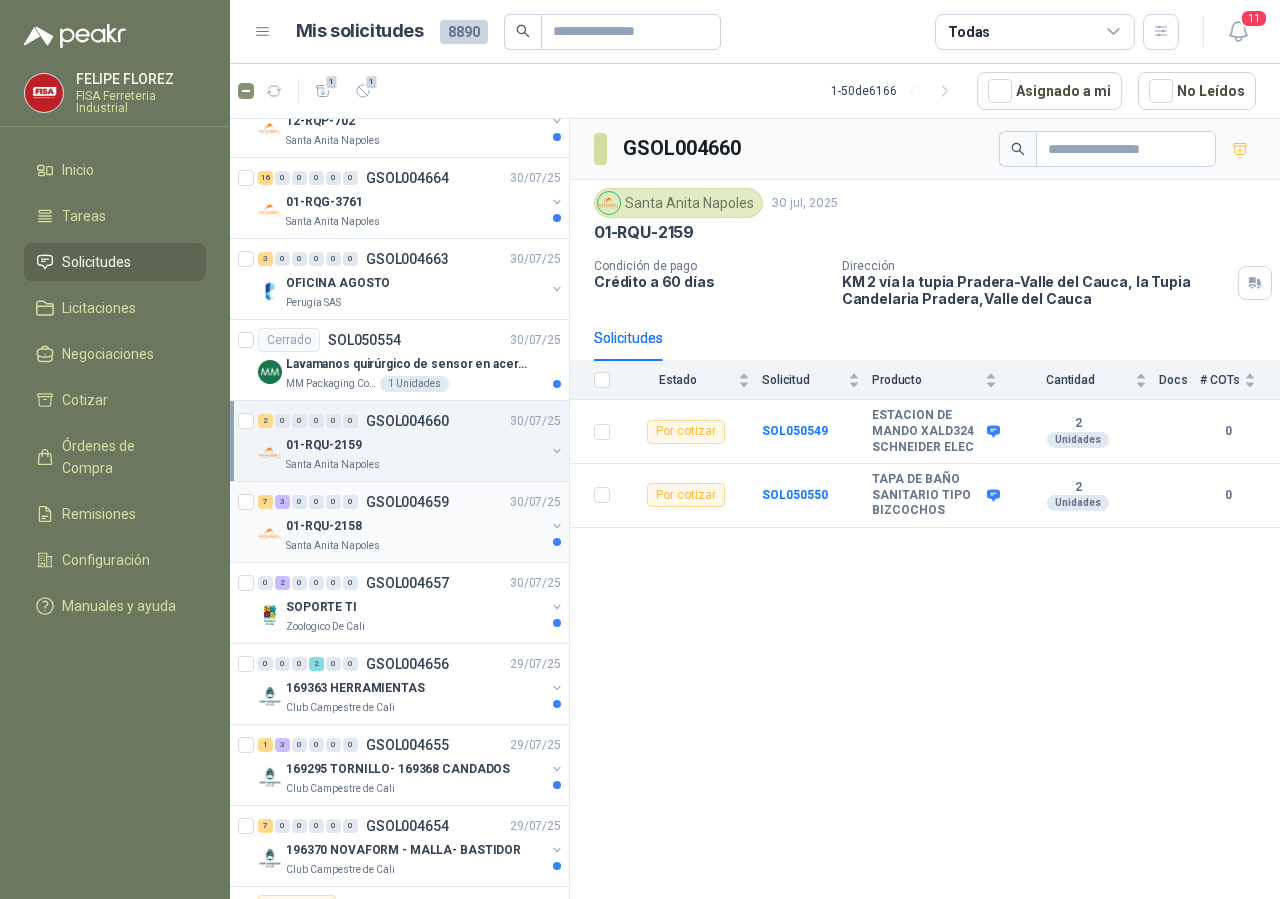 click on "01-RQU-2158" at bounding box center (415, 526) 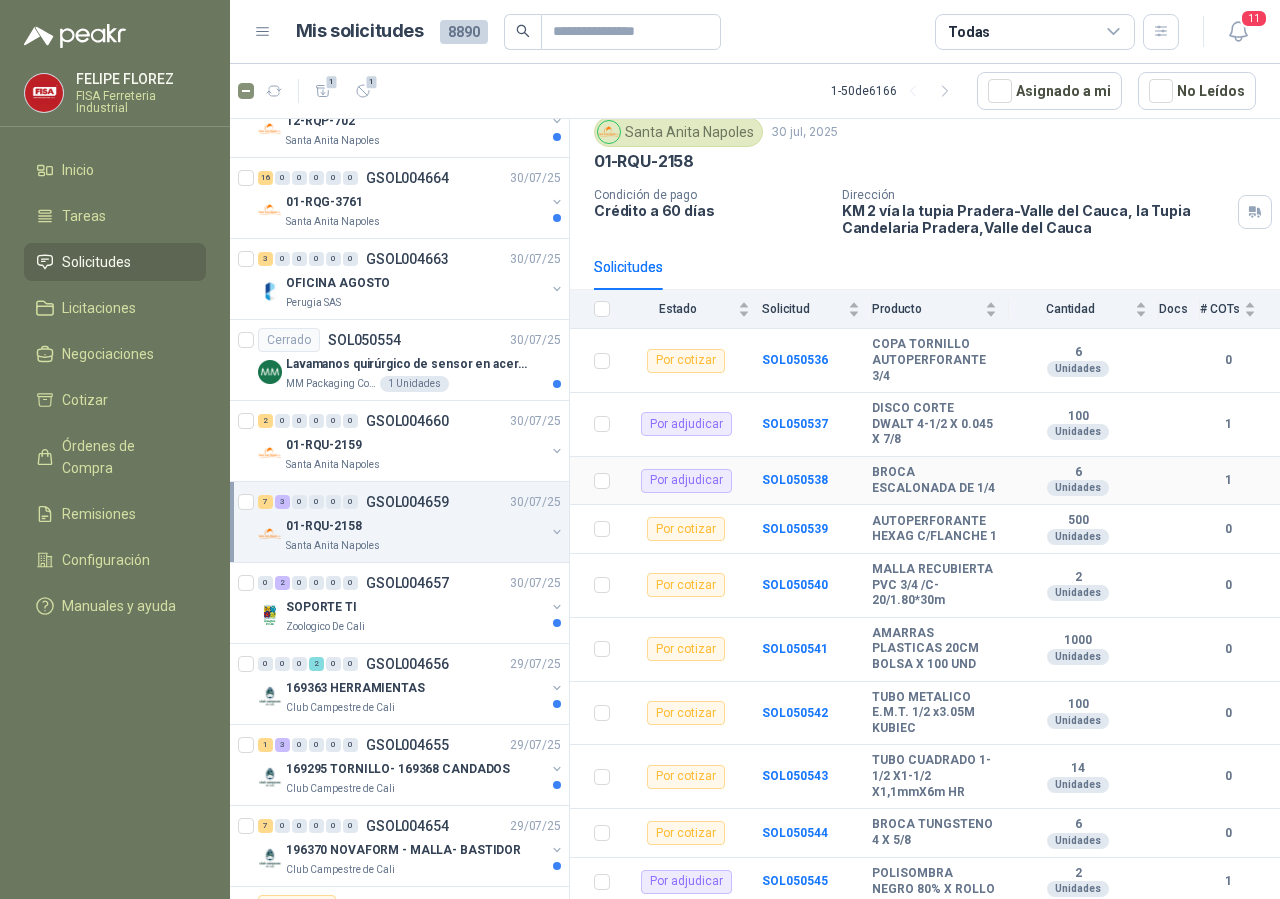 scroll, scrollTop: 148, scrollLeft: 0, axis: vertical 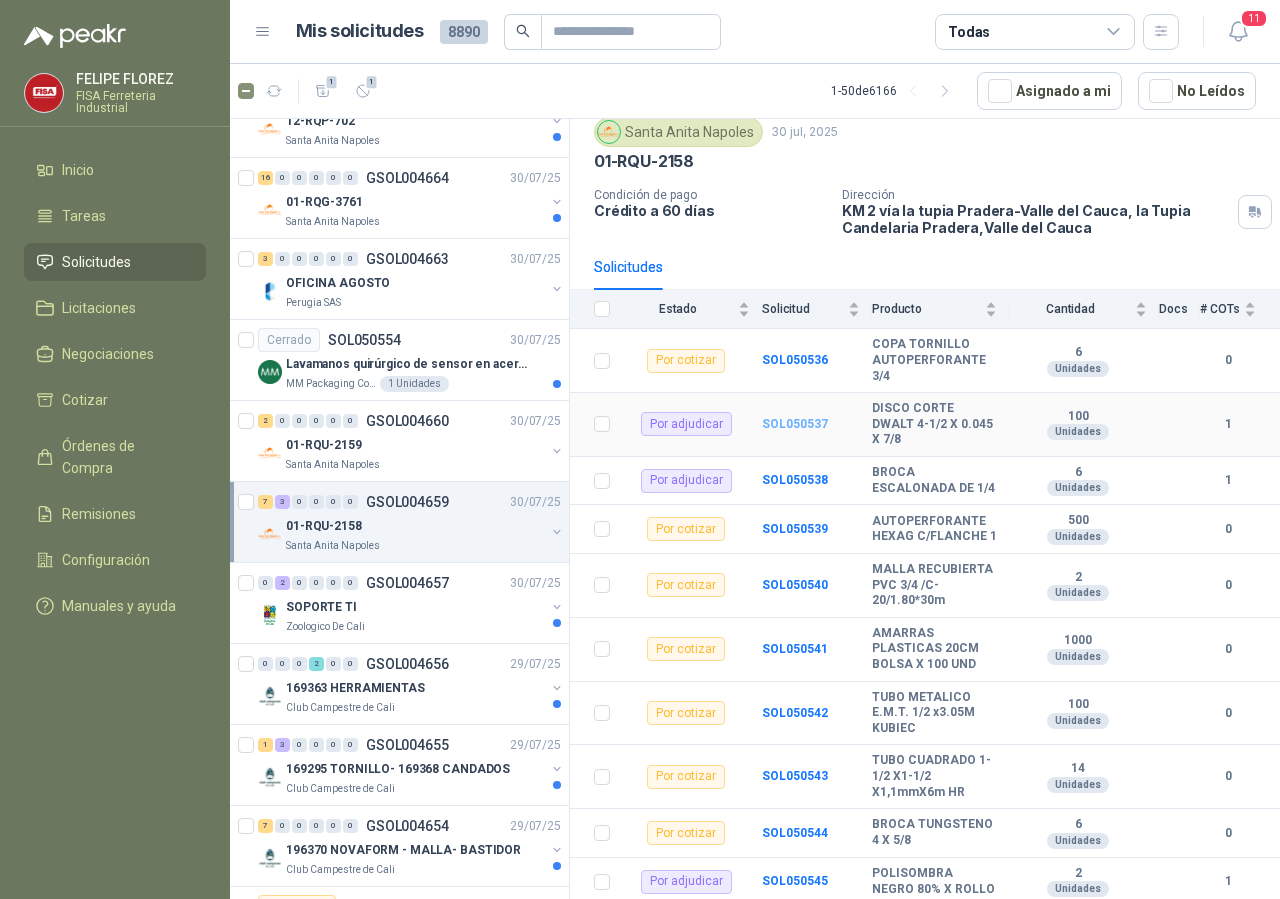 click on "SOL050537" at bounding box center [795, 424] 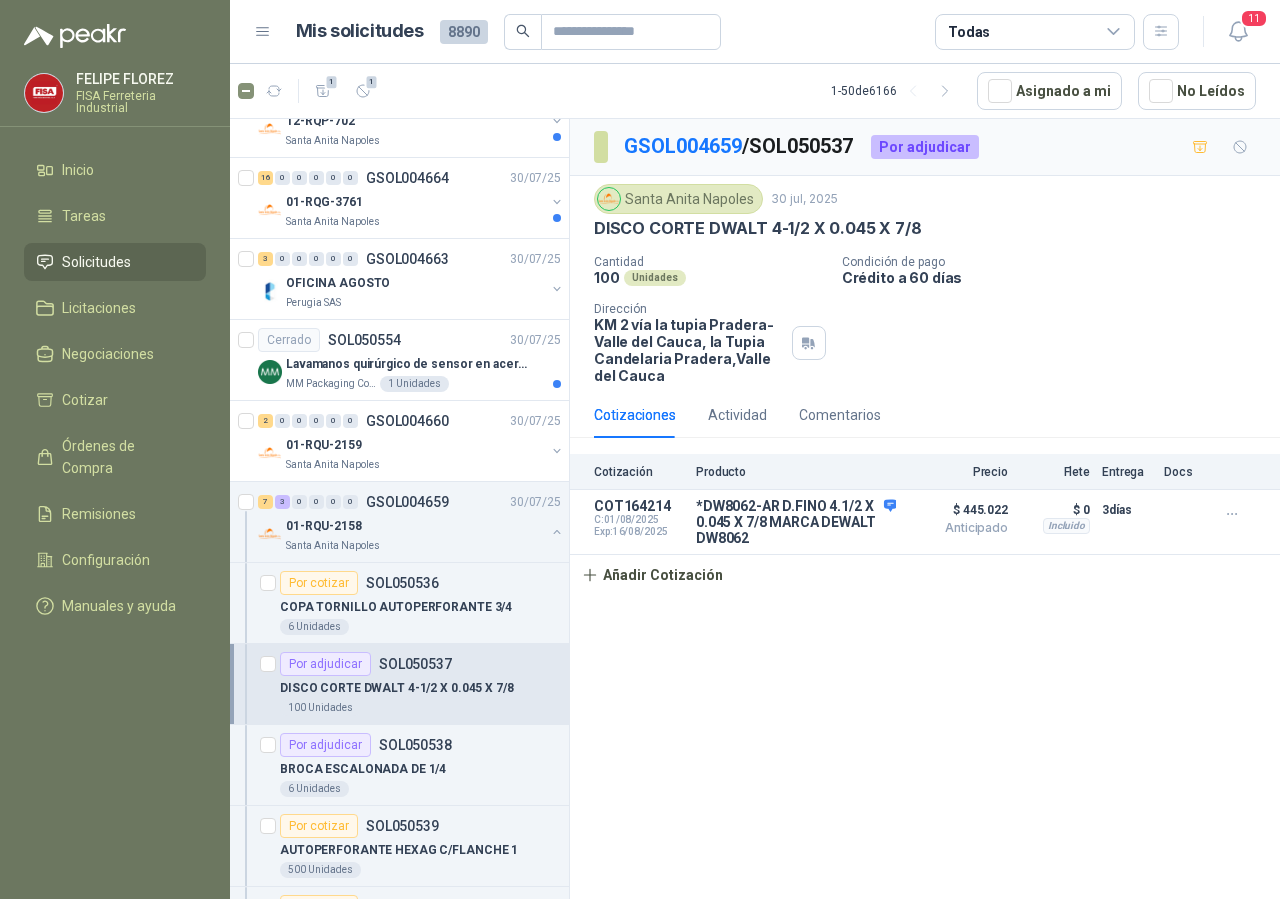 click on "SOL050537" at bounding box center (415, 664) 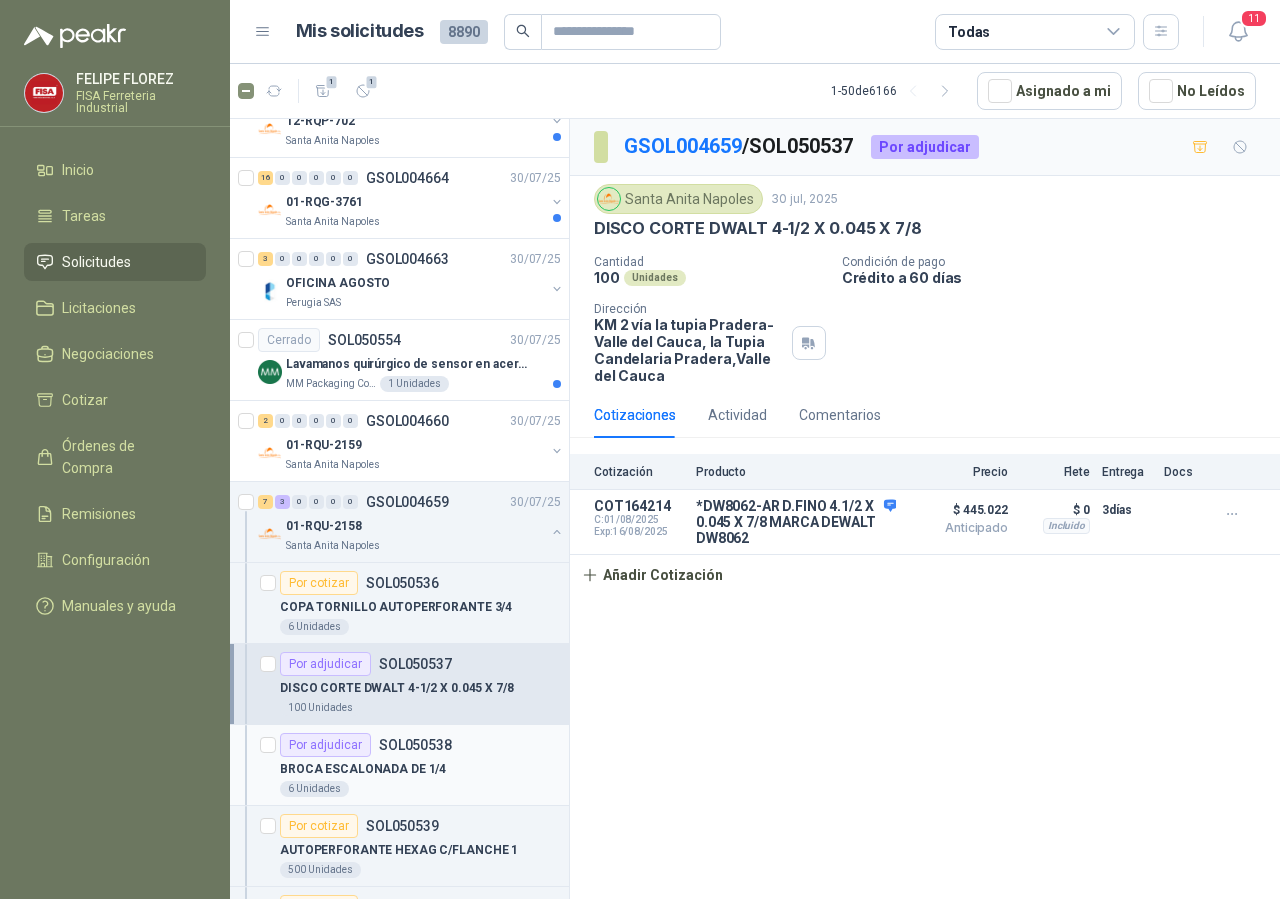 click on "BROCA ESCALONADA DE 1/4" at bounding box center (420, 769) 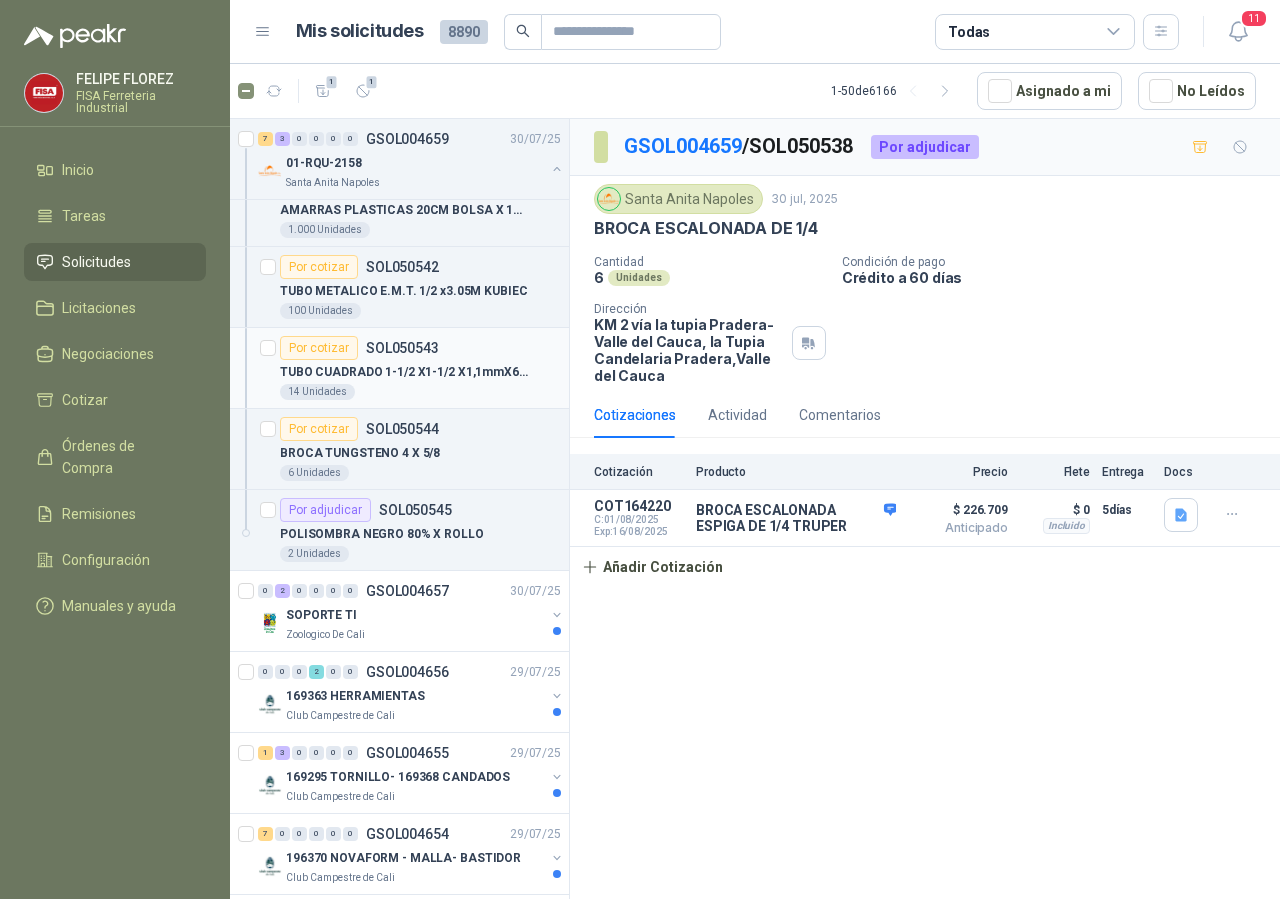 scroll, scrollTop: 3876, scrollLeft: 0, axis: vertical 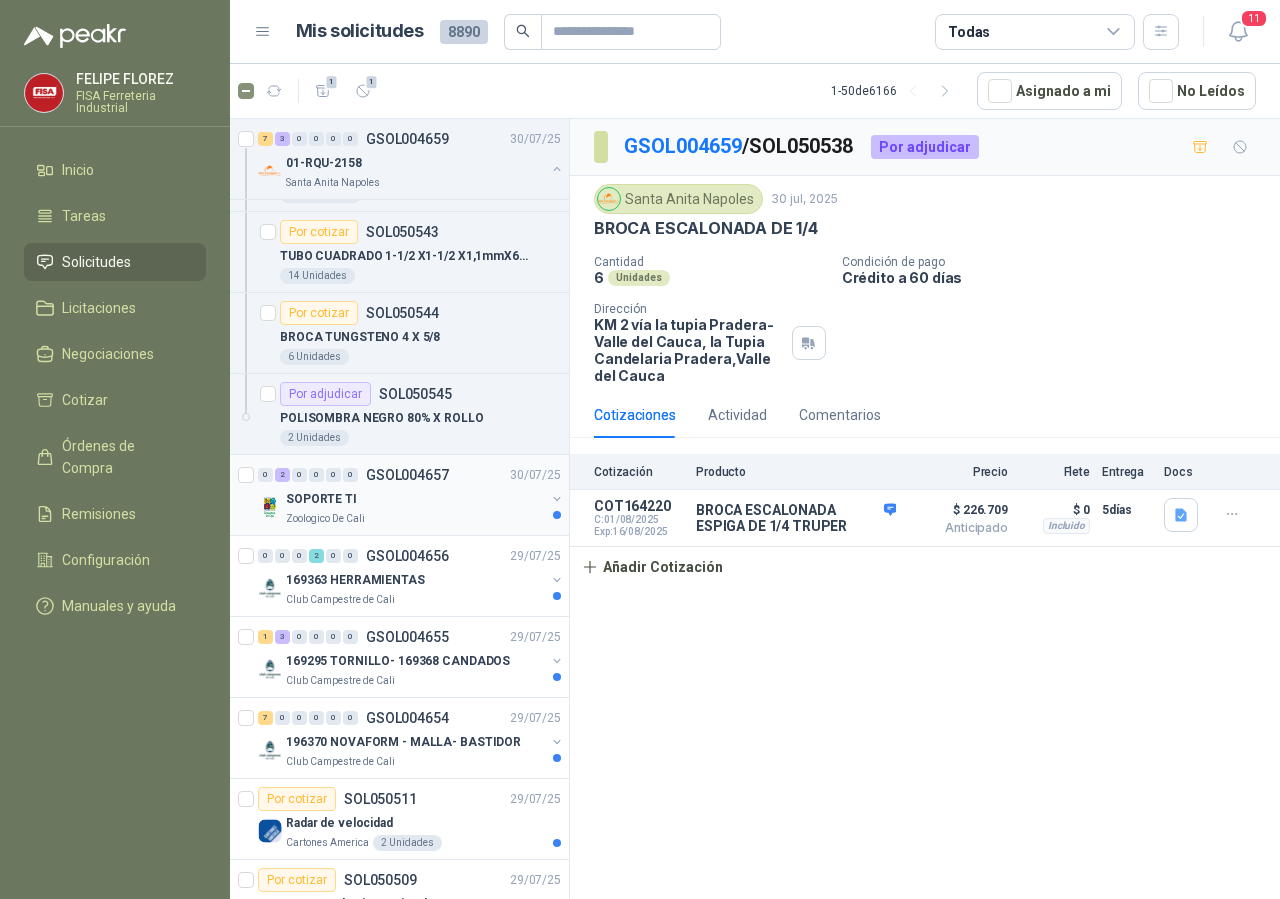 click on "SOPORTE TI" at bounding box center (321, 499) 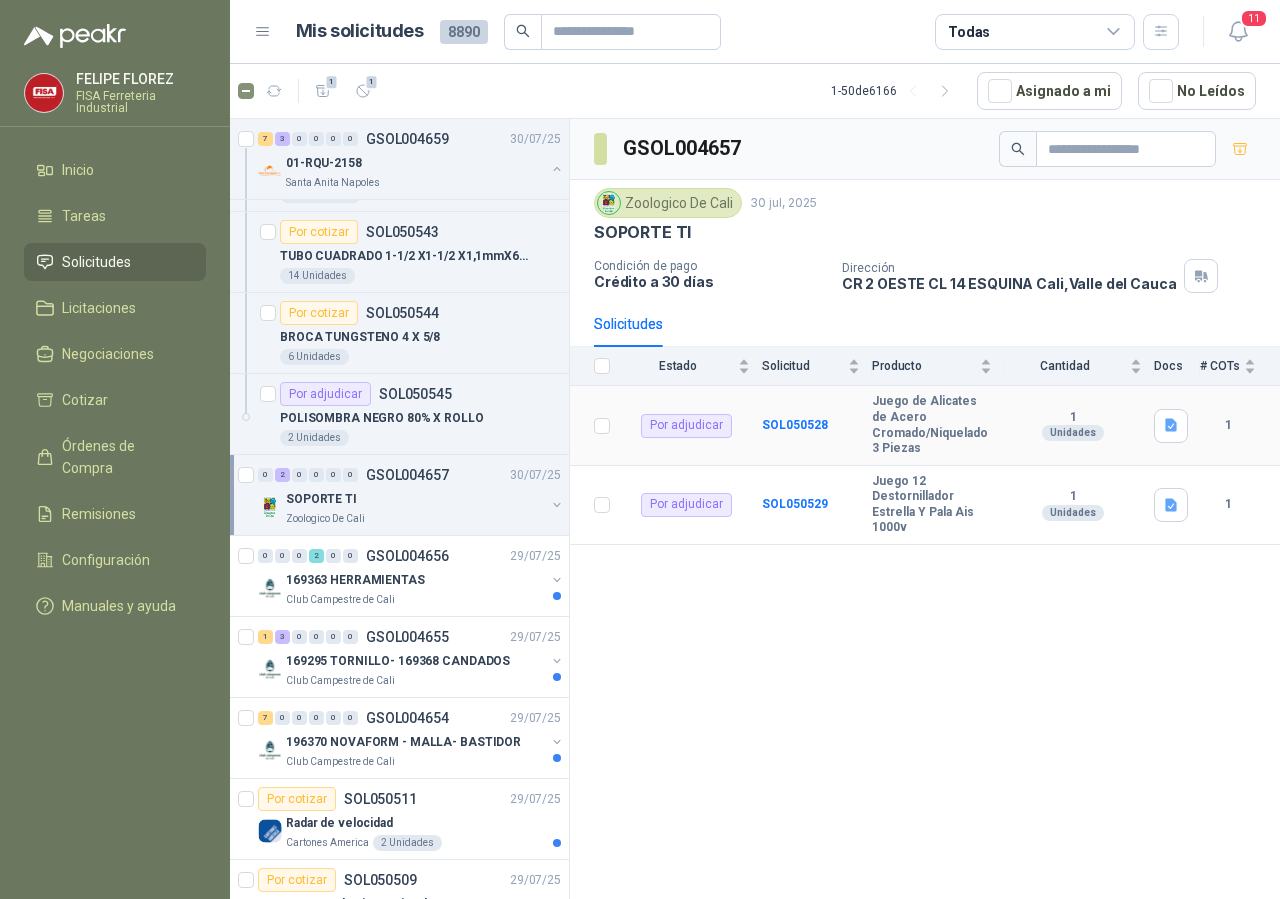 click on "Por adjudicar" at bounding box center [686, 426] 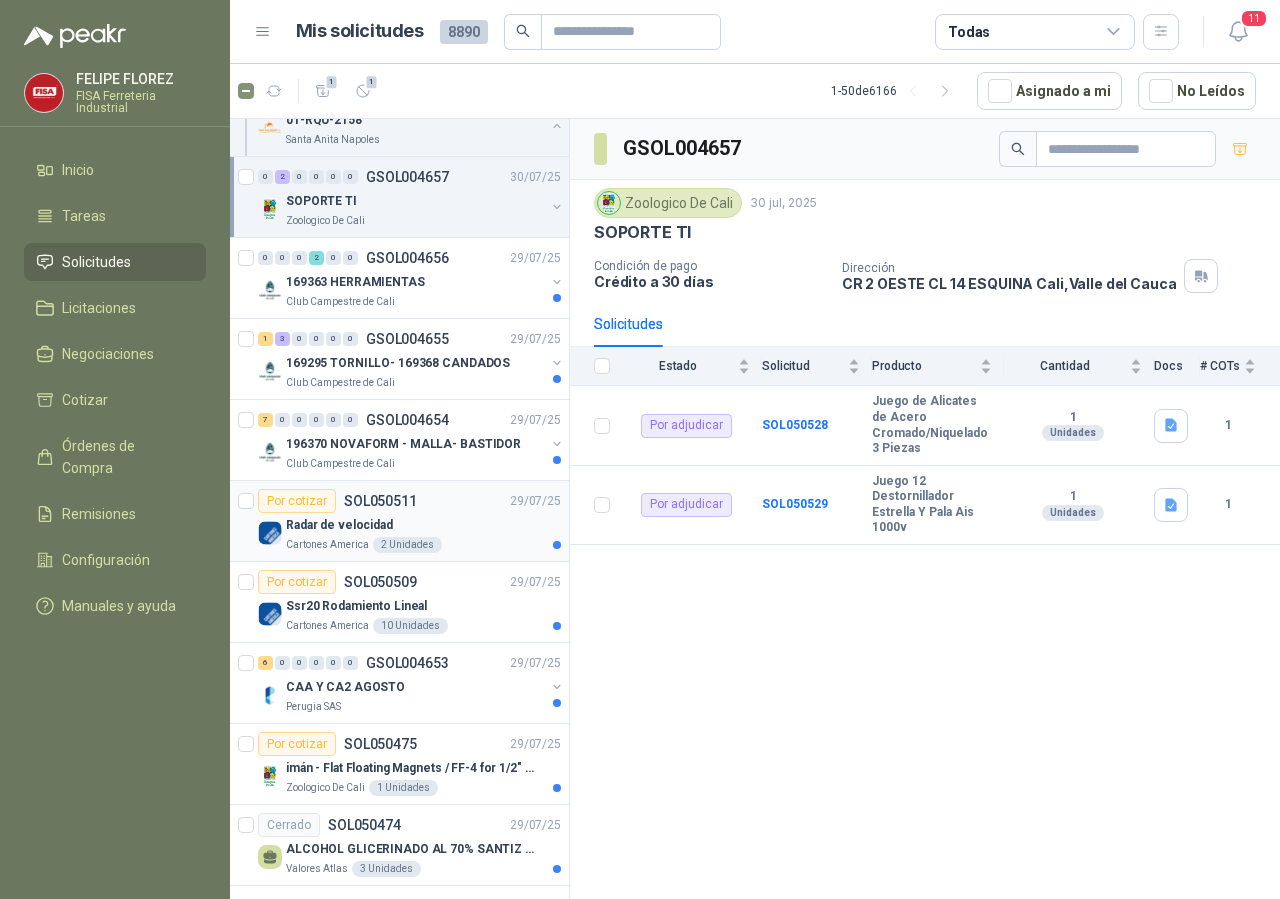 scroll, scrollTop: 4182, scrollLeft: 0, axis: vertical 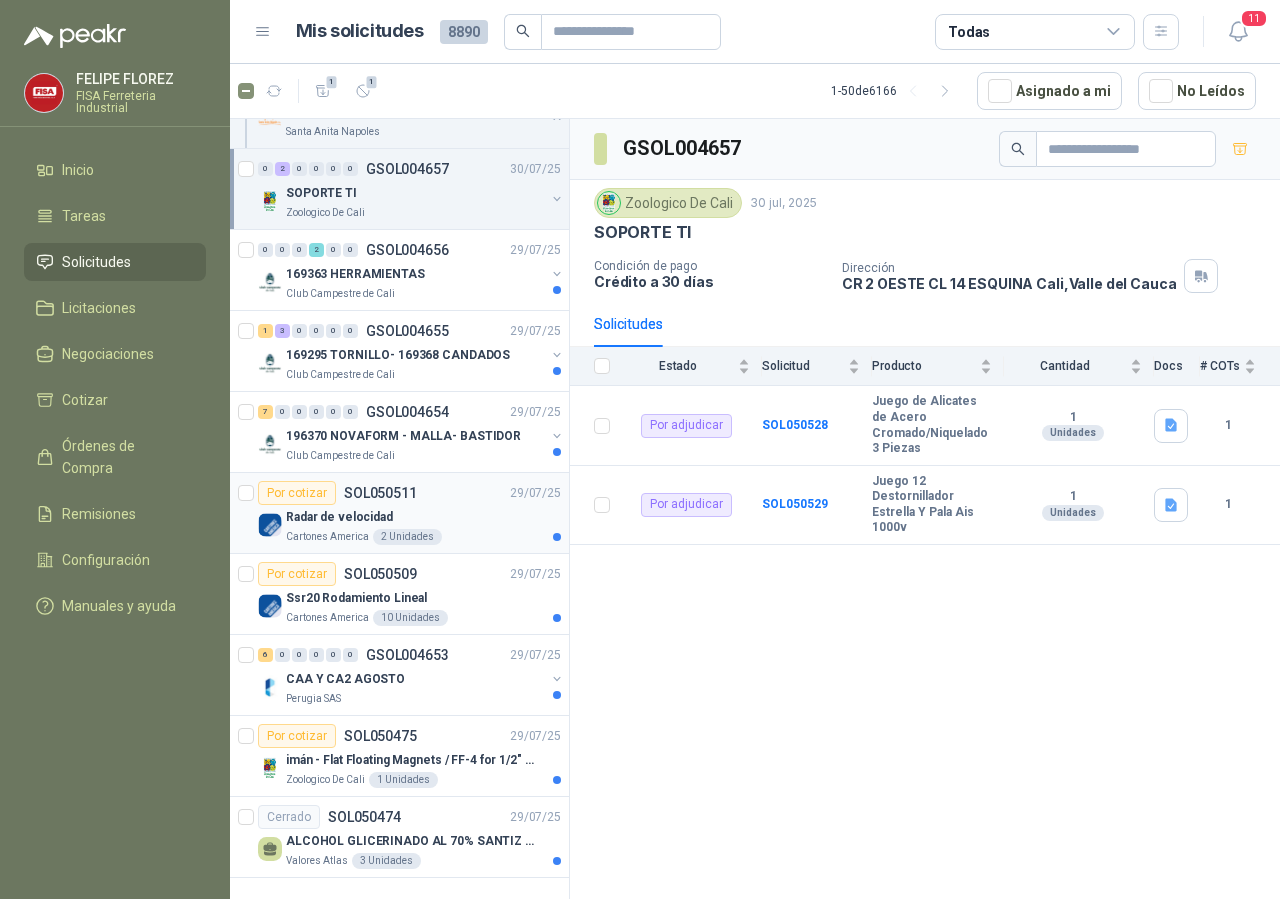 click on "Radar de velocidad" at bounding box center (339, 517) 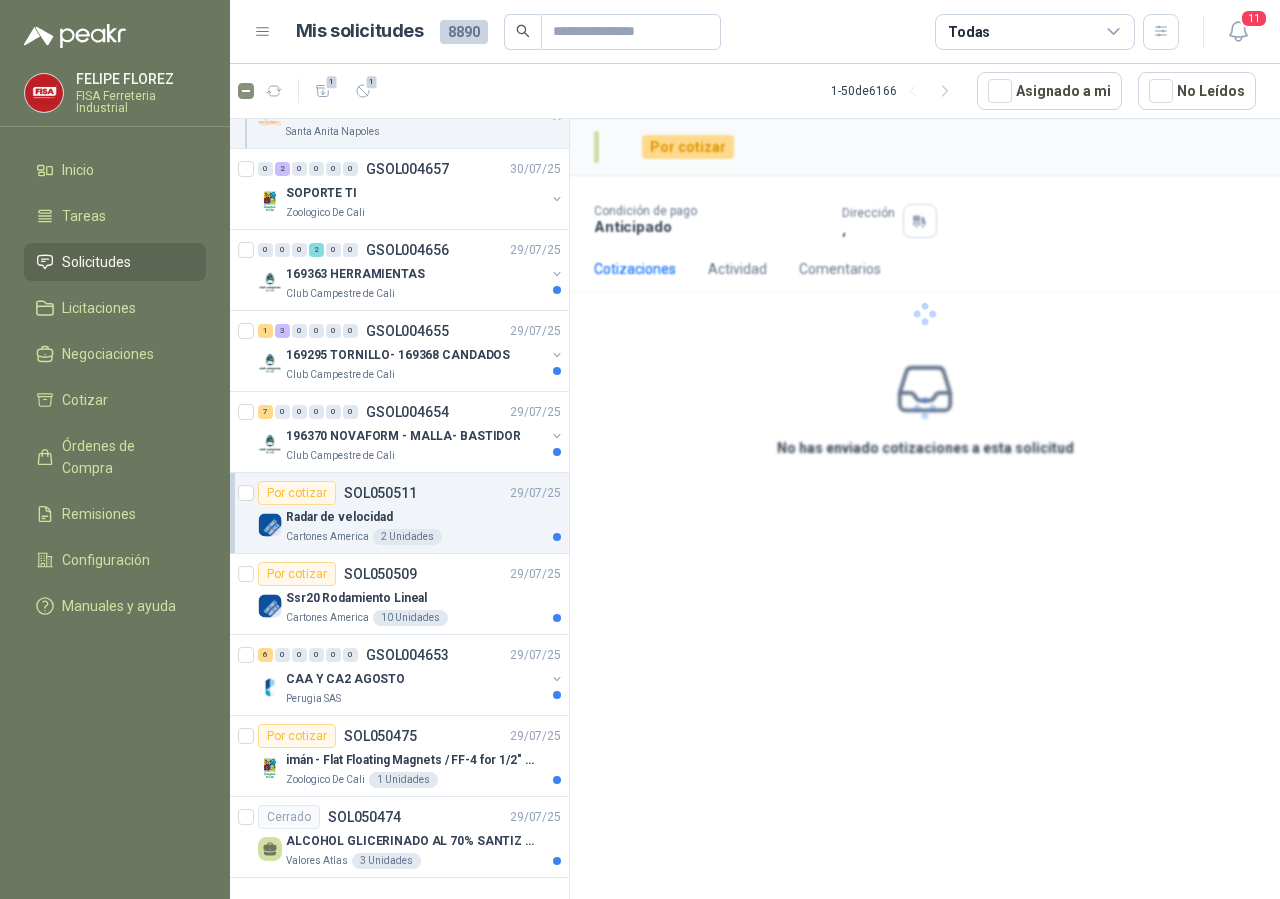 scroll, scrollTop: 4182, scrollLeft: 0, axis: vertical 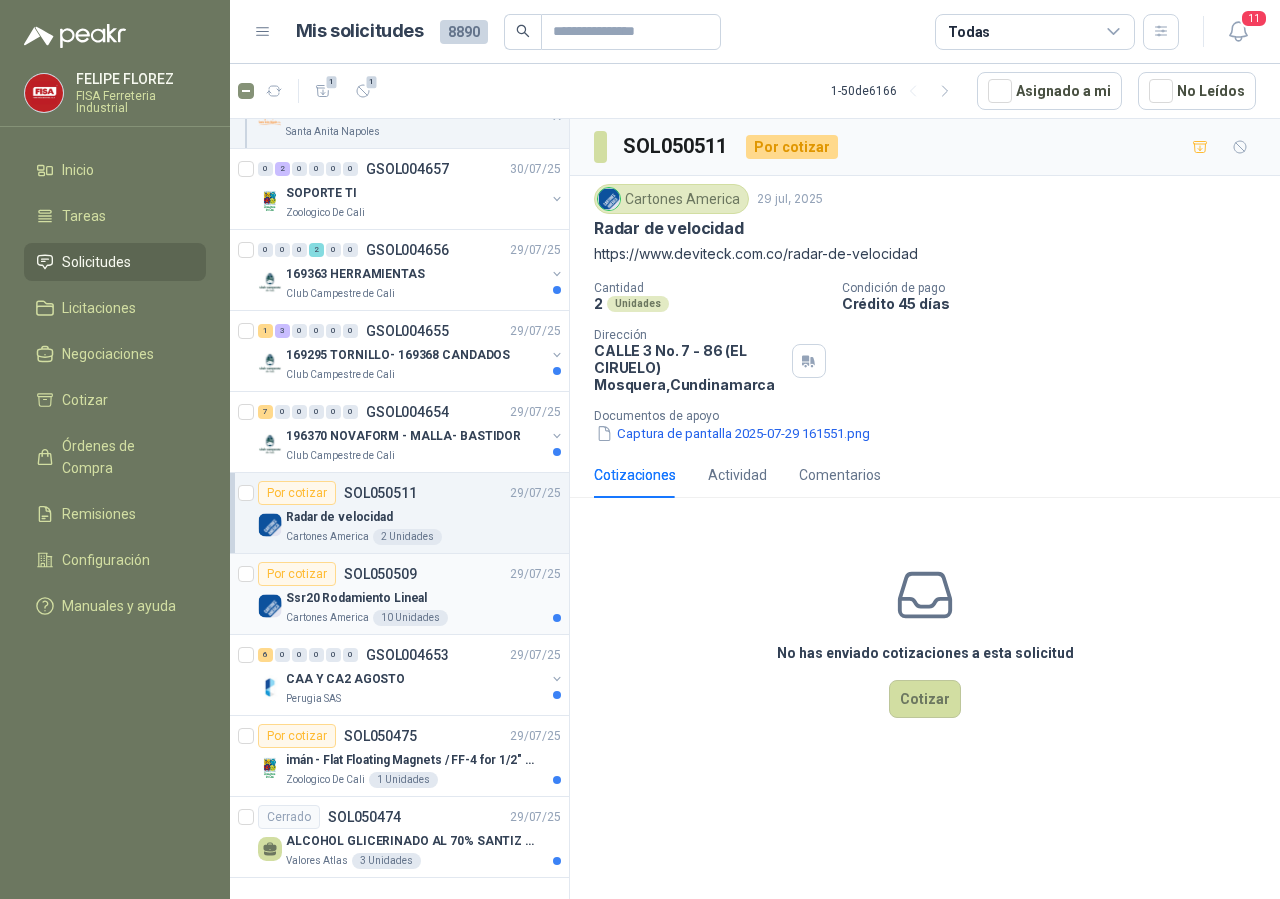 click on "Ssr20 Rodamiento Lineal" at bounding box center (356, 598) 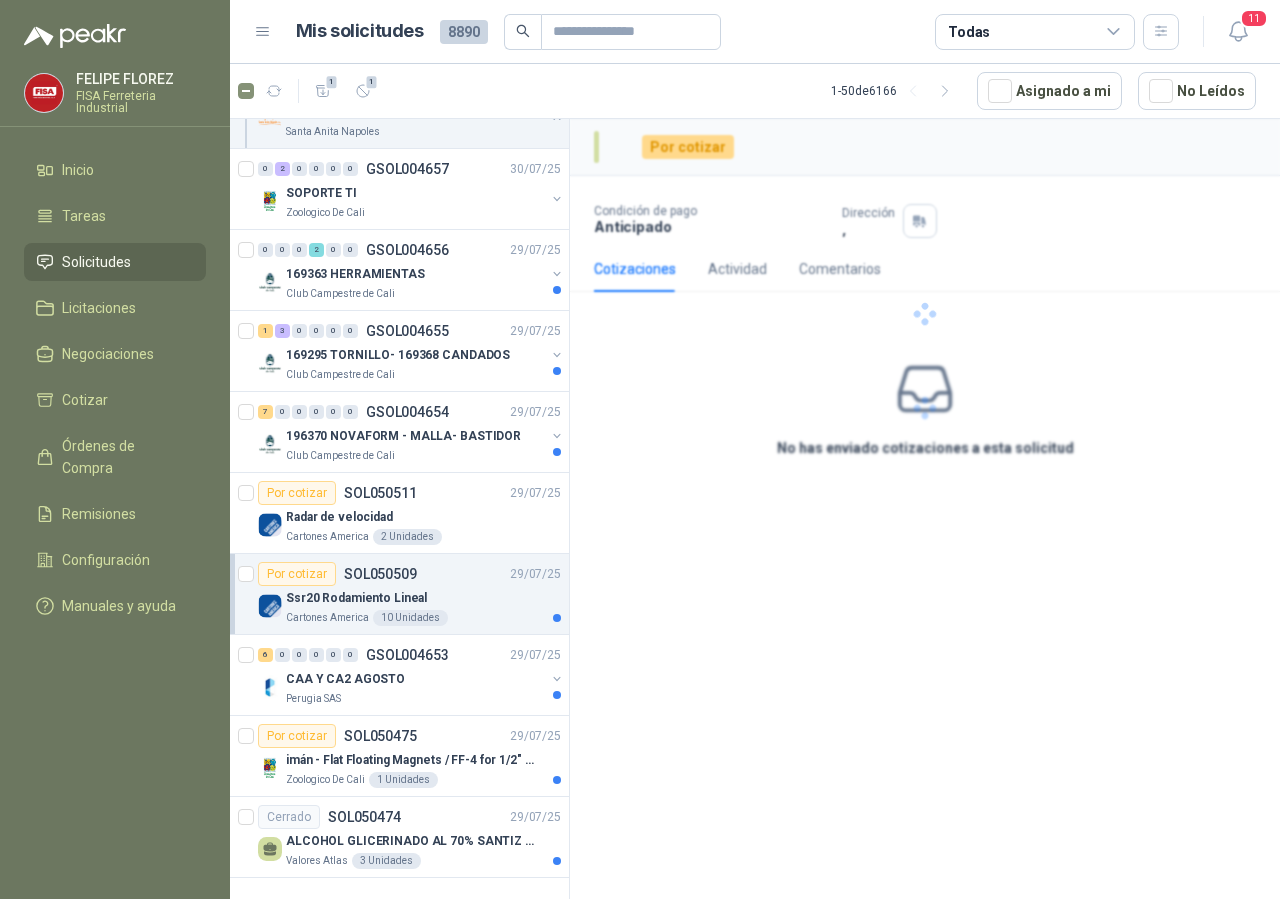 scroll, scrollTop: 4182, scrollLeft: 0, axis: vertical 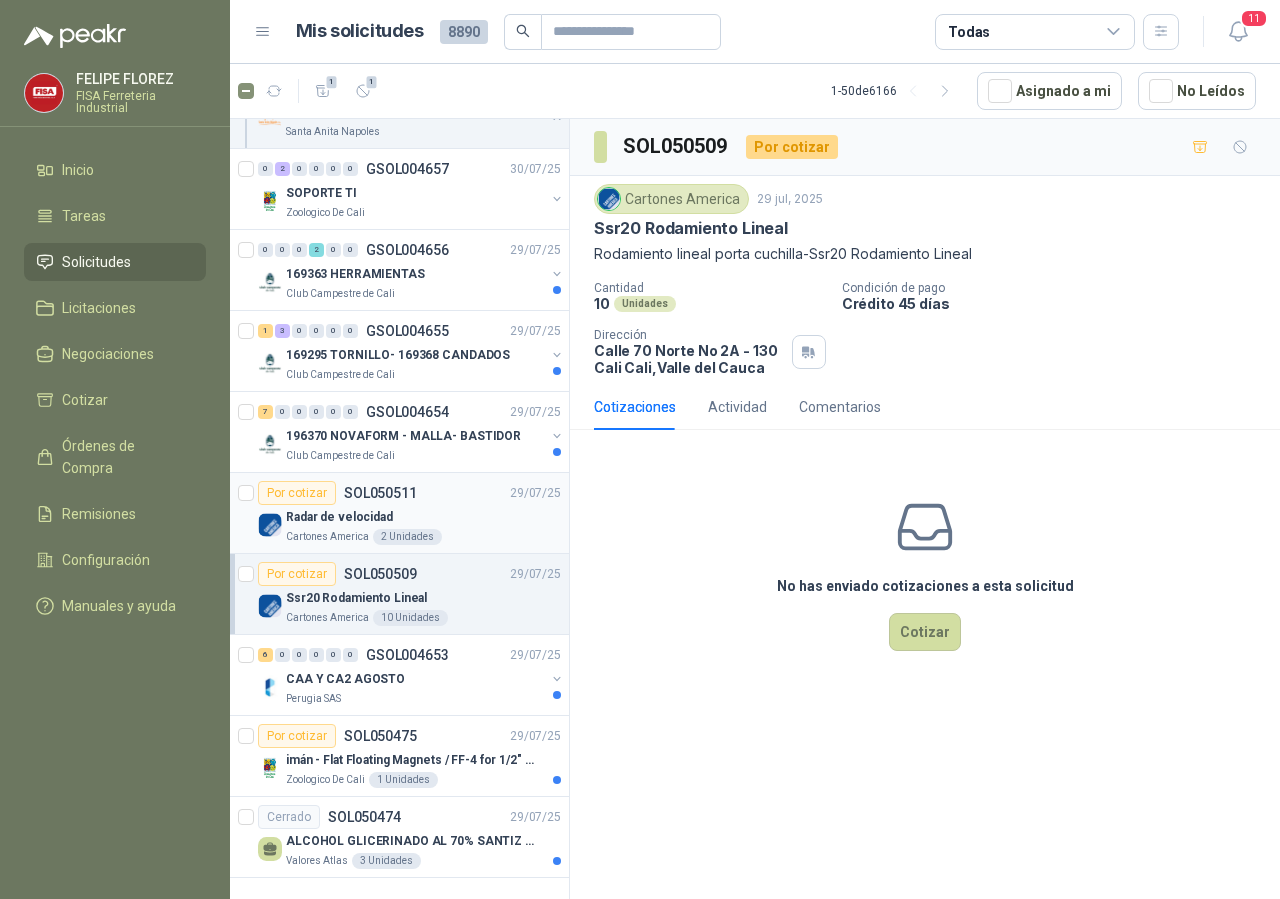 click on "Cartones America" at bounding box center (327, 537) 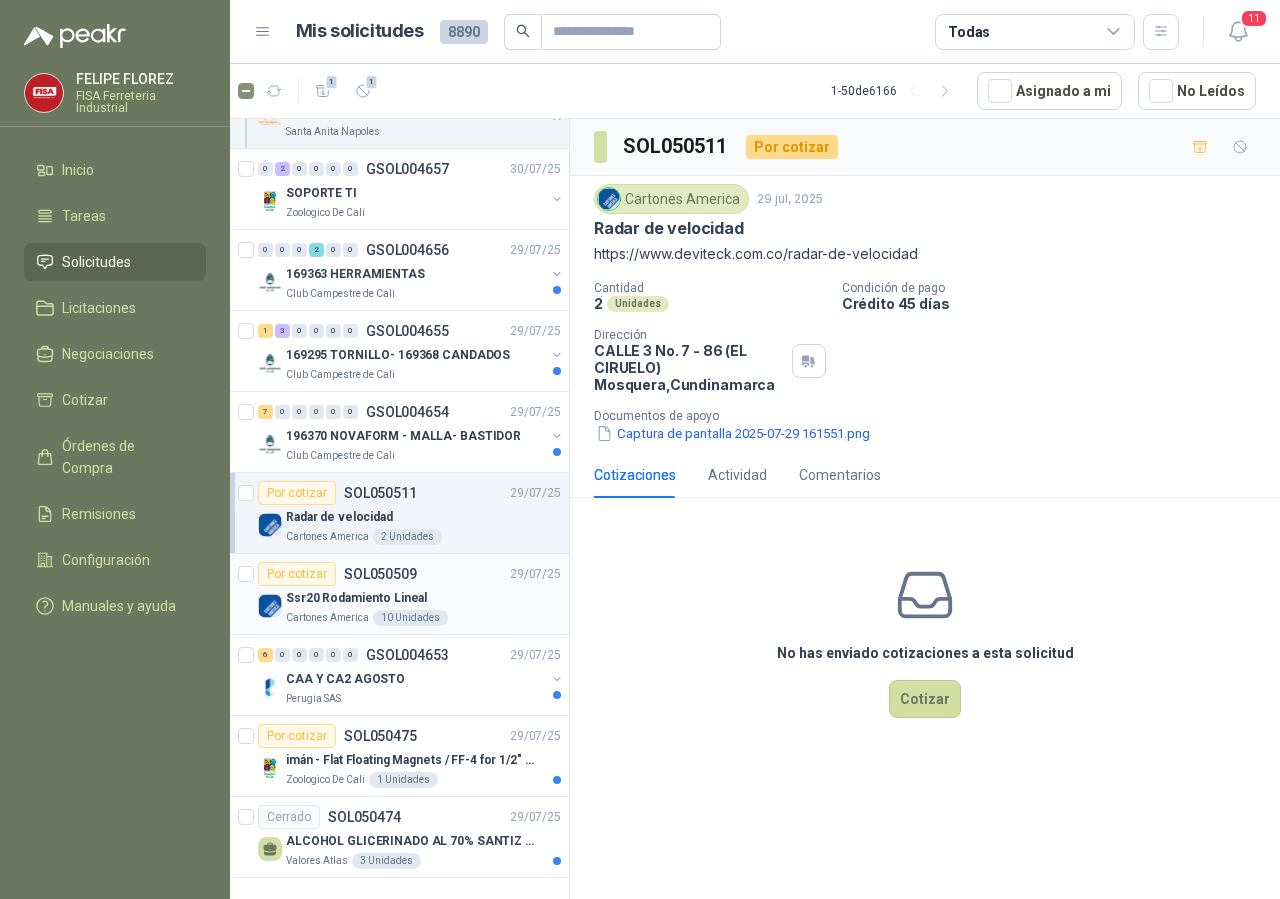 click on "Cartones America" at bounding box center (327, 618) 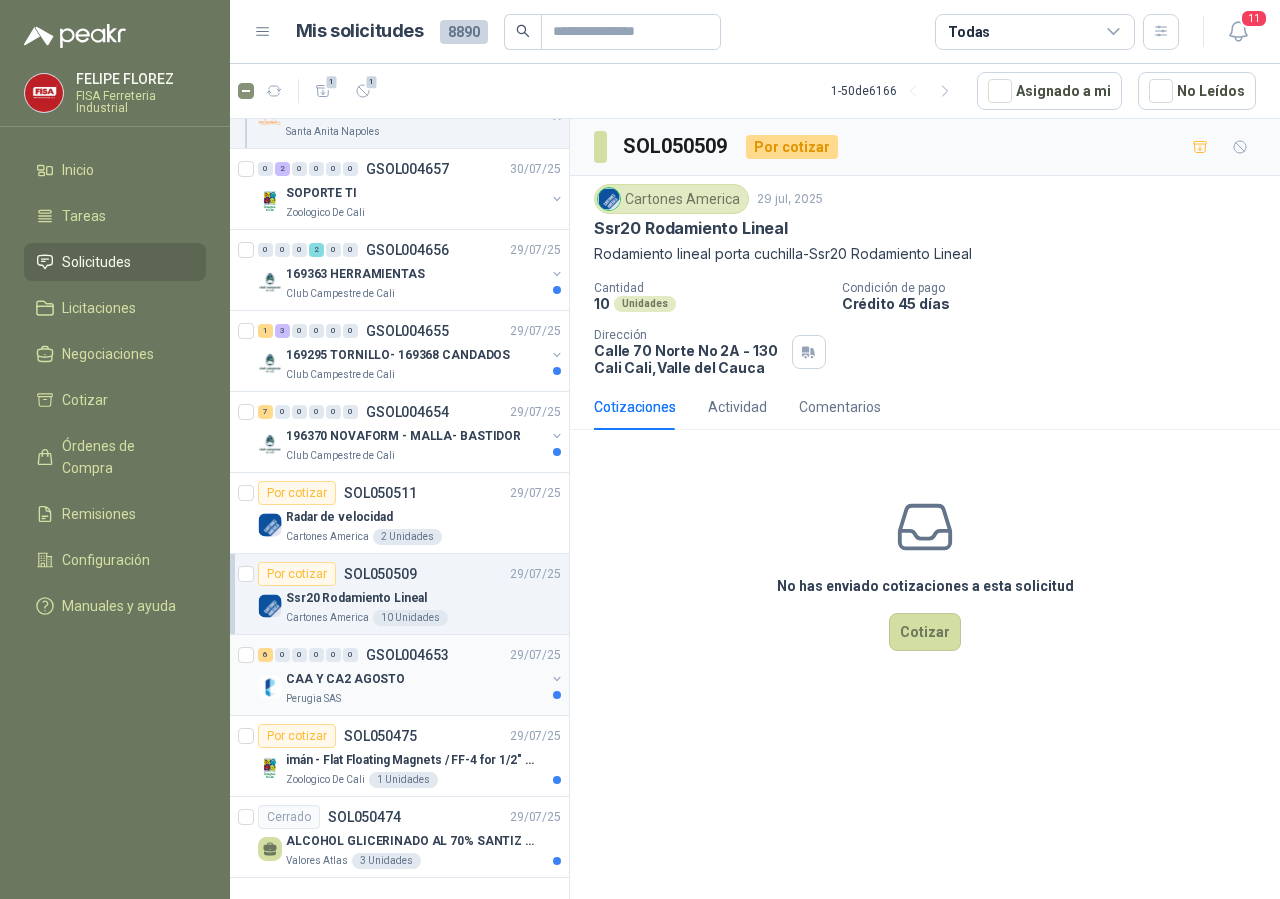scroll, scrollTop: 4199, scrollLeft: 0, axis: vertical 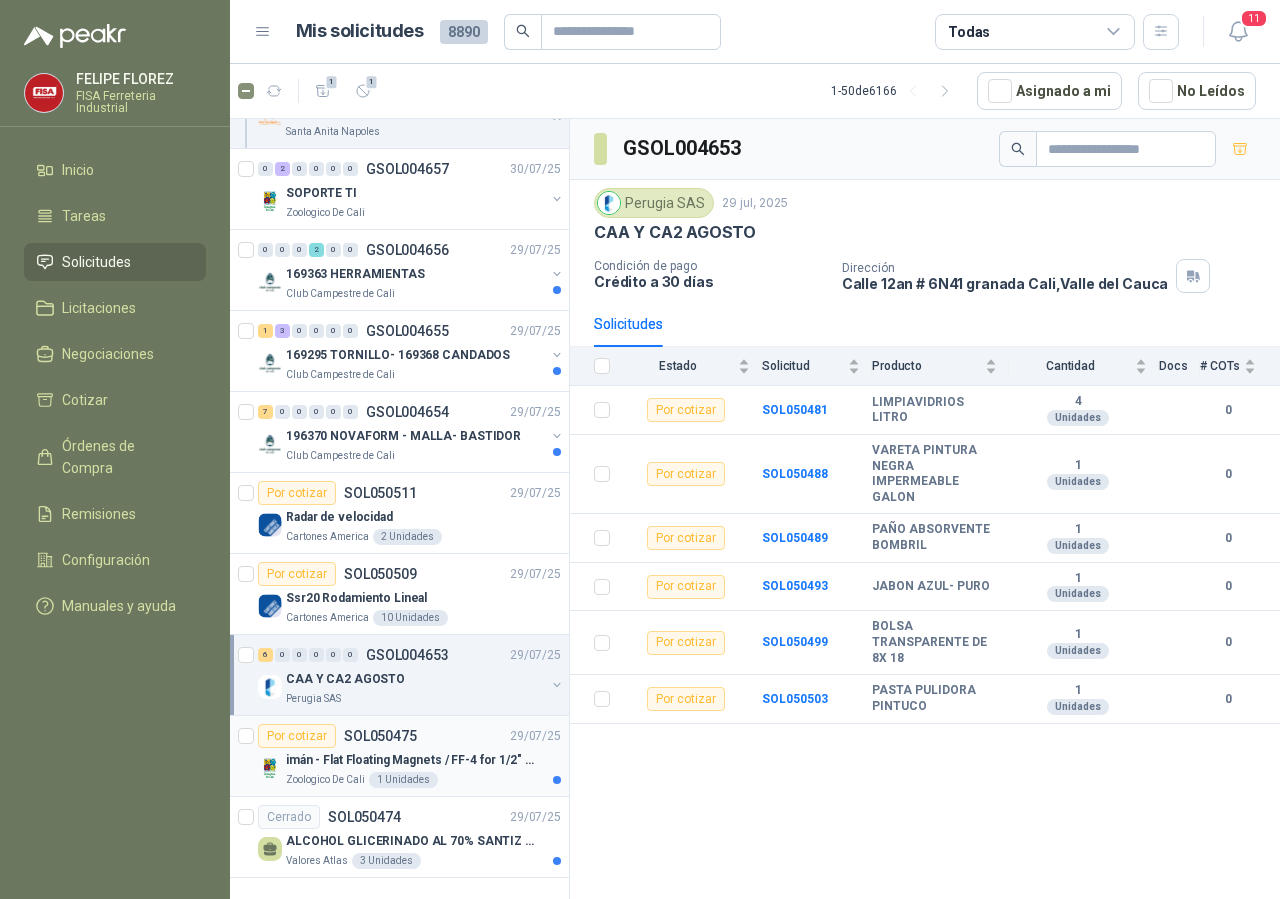 click on "imán  - Flat Floating Magnets / FF-4 for 1/2″ (1.3 CM) TO 1″ (2.5 CM)" at bounding box center [410, 760] 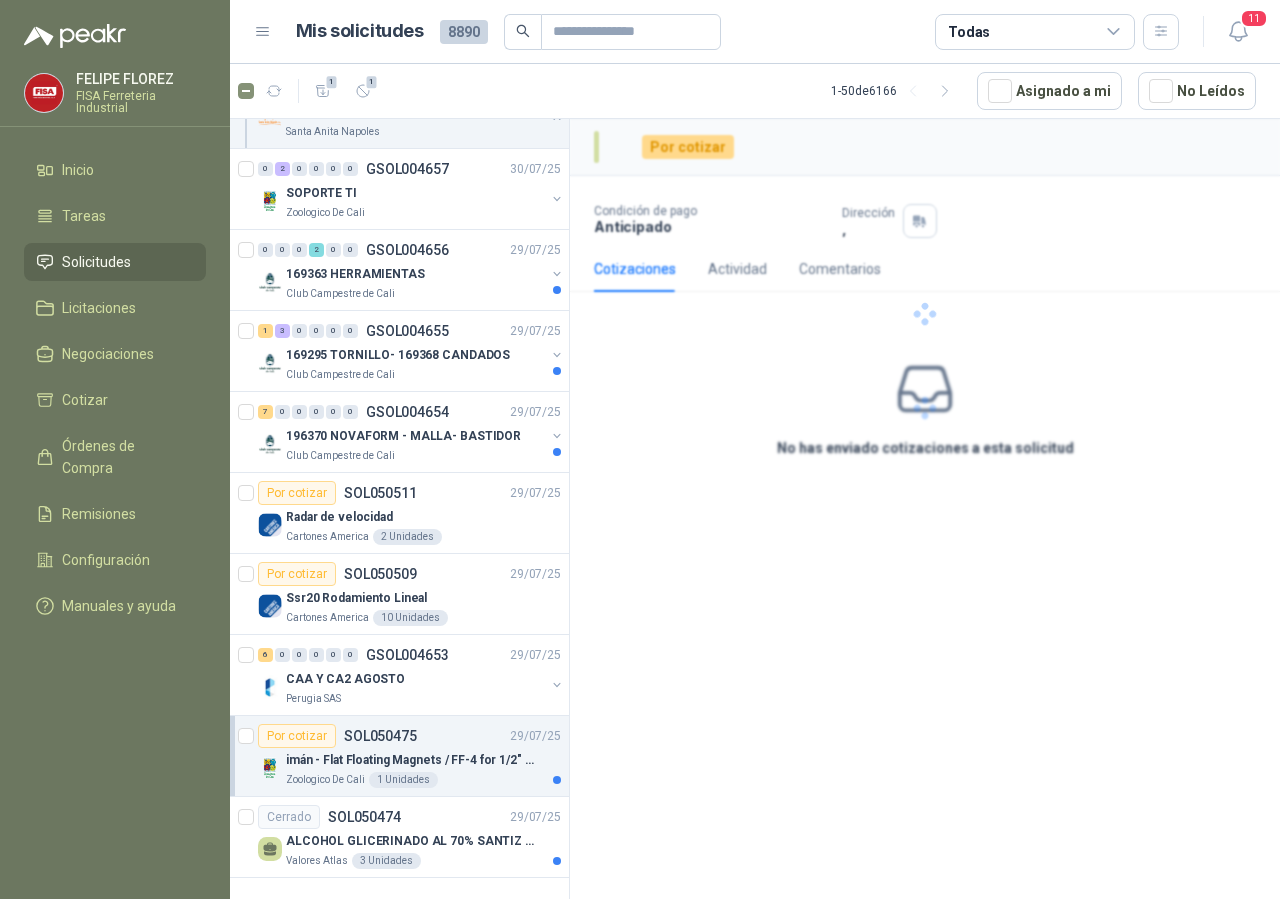 scroll, scrollTop: 4199, scrollLeft: 0, axis: vertical 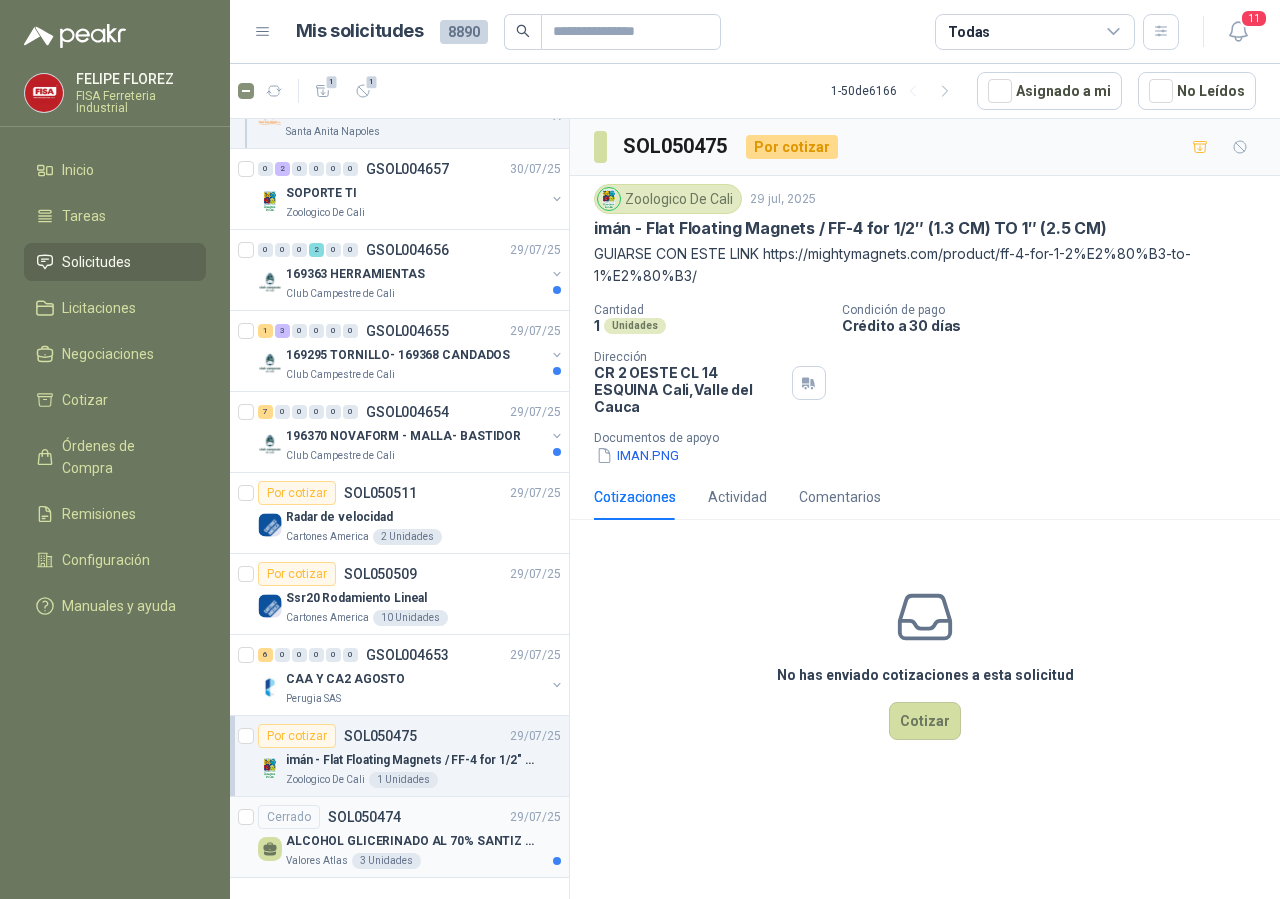 click on "ALCOHOL GLICERINADO AL 70% SANTIZ 100 - REC * CUÑT 20 LT" at bounding box center (410, 841) 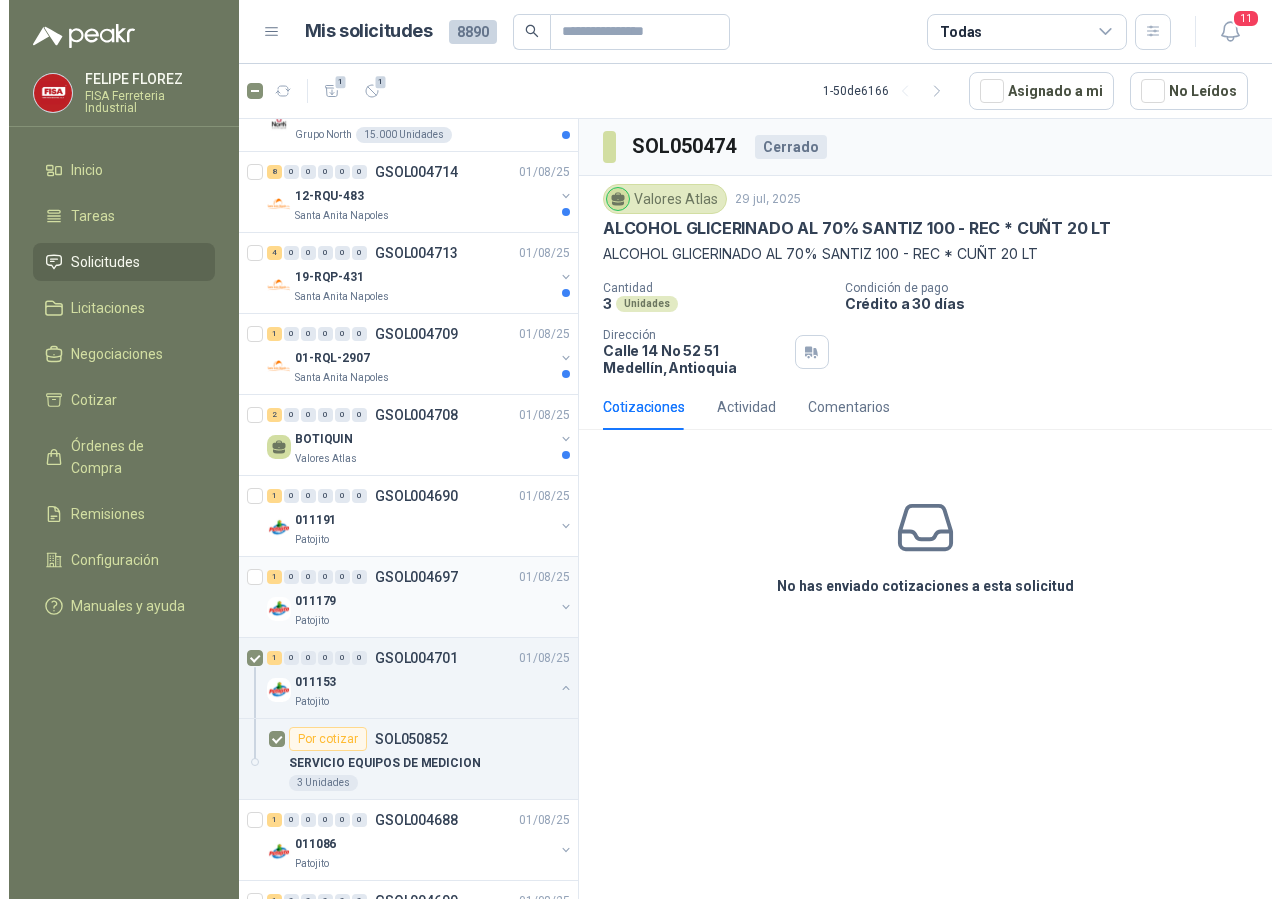 scroll, scrollTop: 0, scrollLeft: 0, axis: both 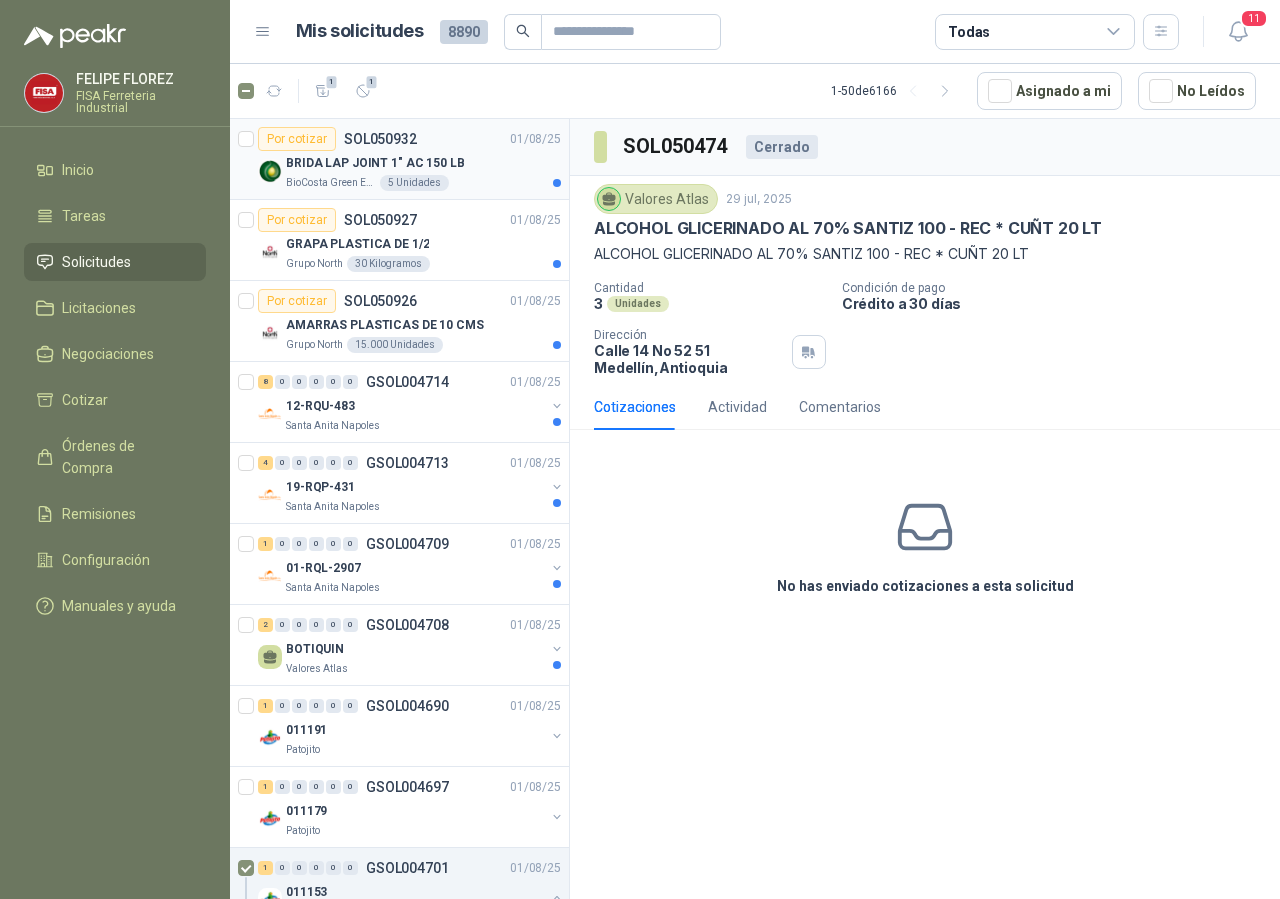 click on "BRIDA LAP JOINT 1" AC 150 LB" at bounding box center [375, 163] 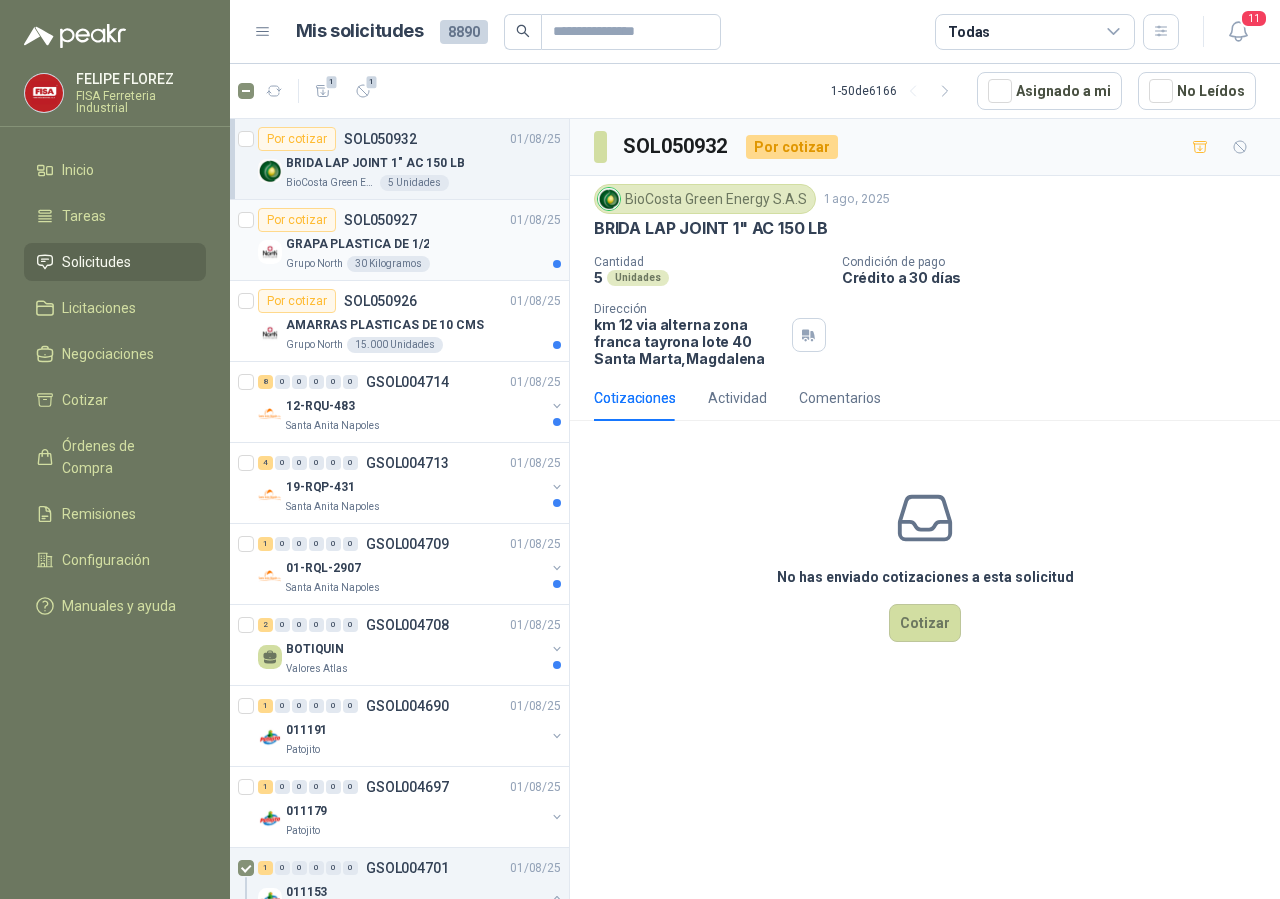 click on "GRAPA PLASTICA DE 1/2" at bounding box center (423, 244) 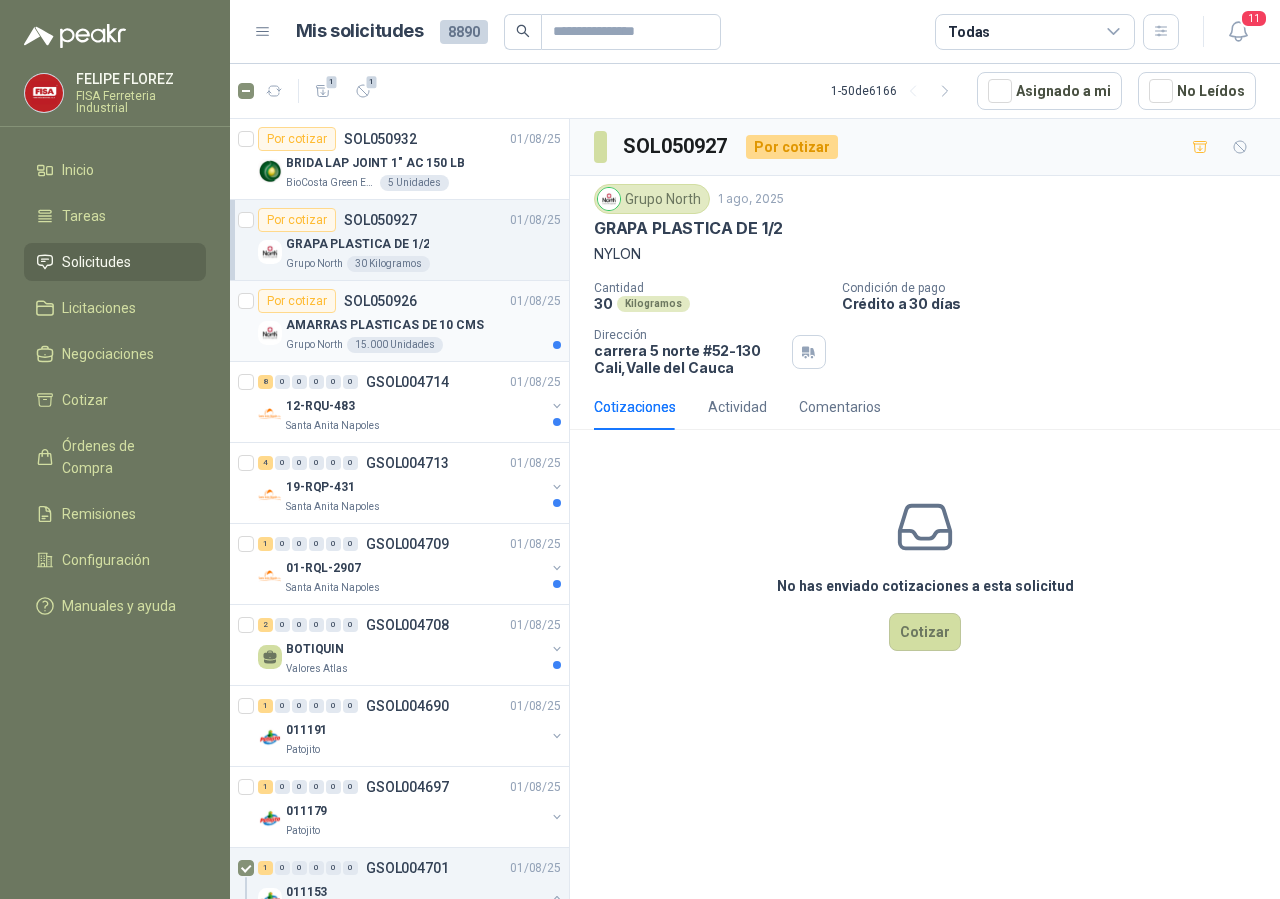 click on "Por cotizar SOL050926" at bounding box center [337, 301] 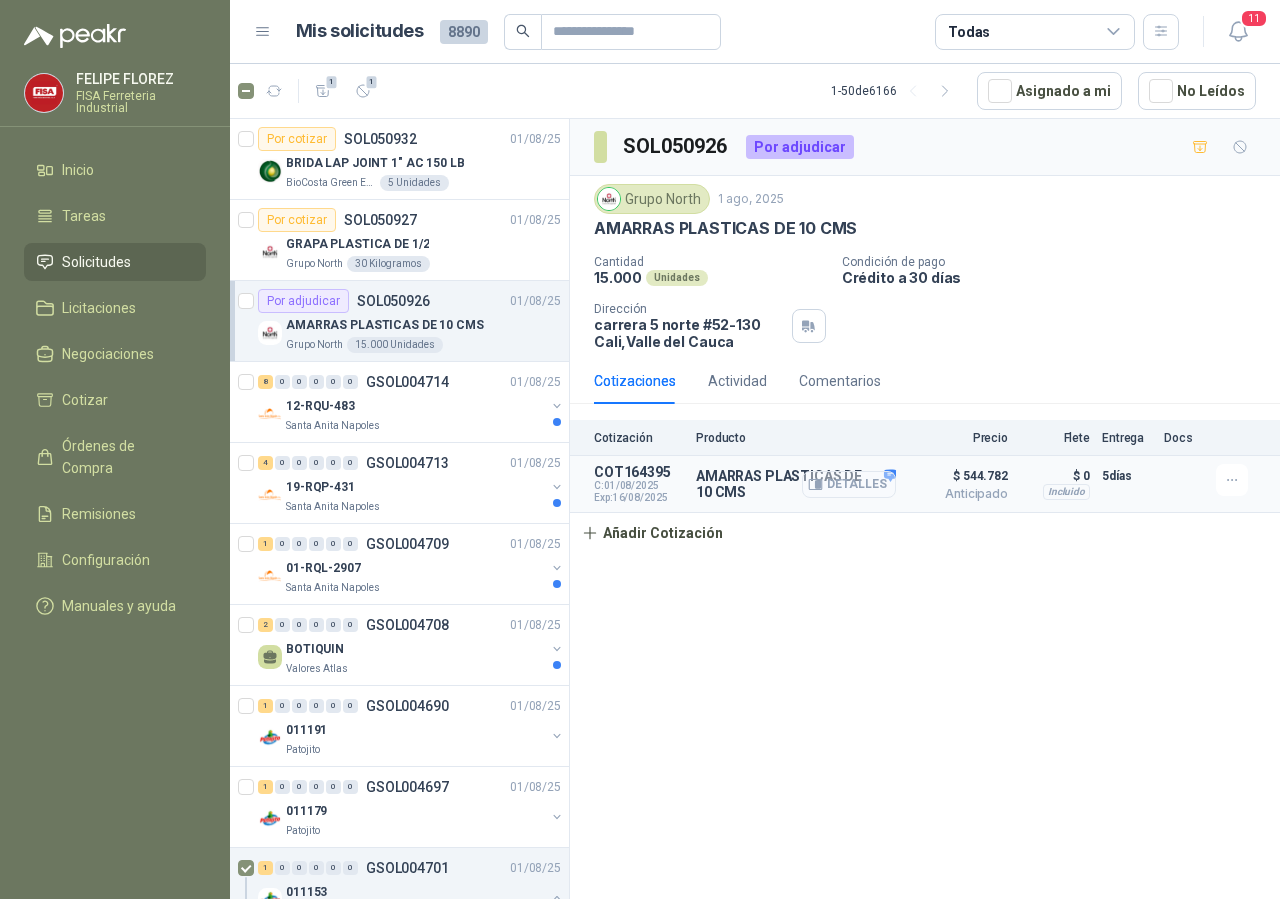 click on "Detalles" at bounding box center (849, 484) 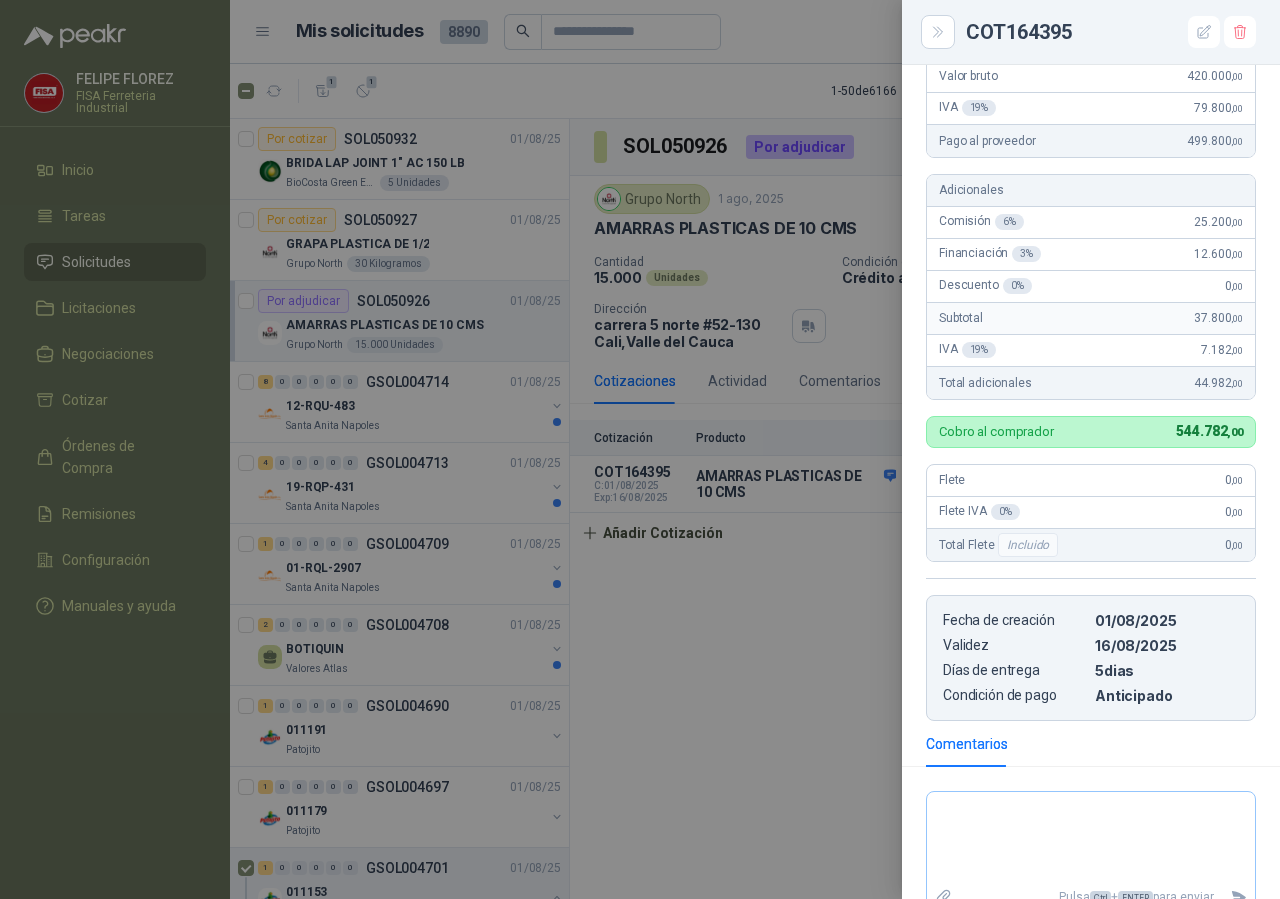 scroll, scrollTop: 0, scrollLeft: 0, axis: both 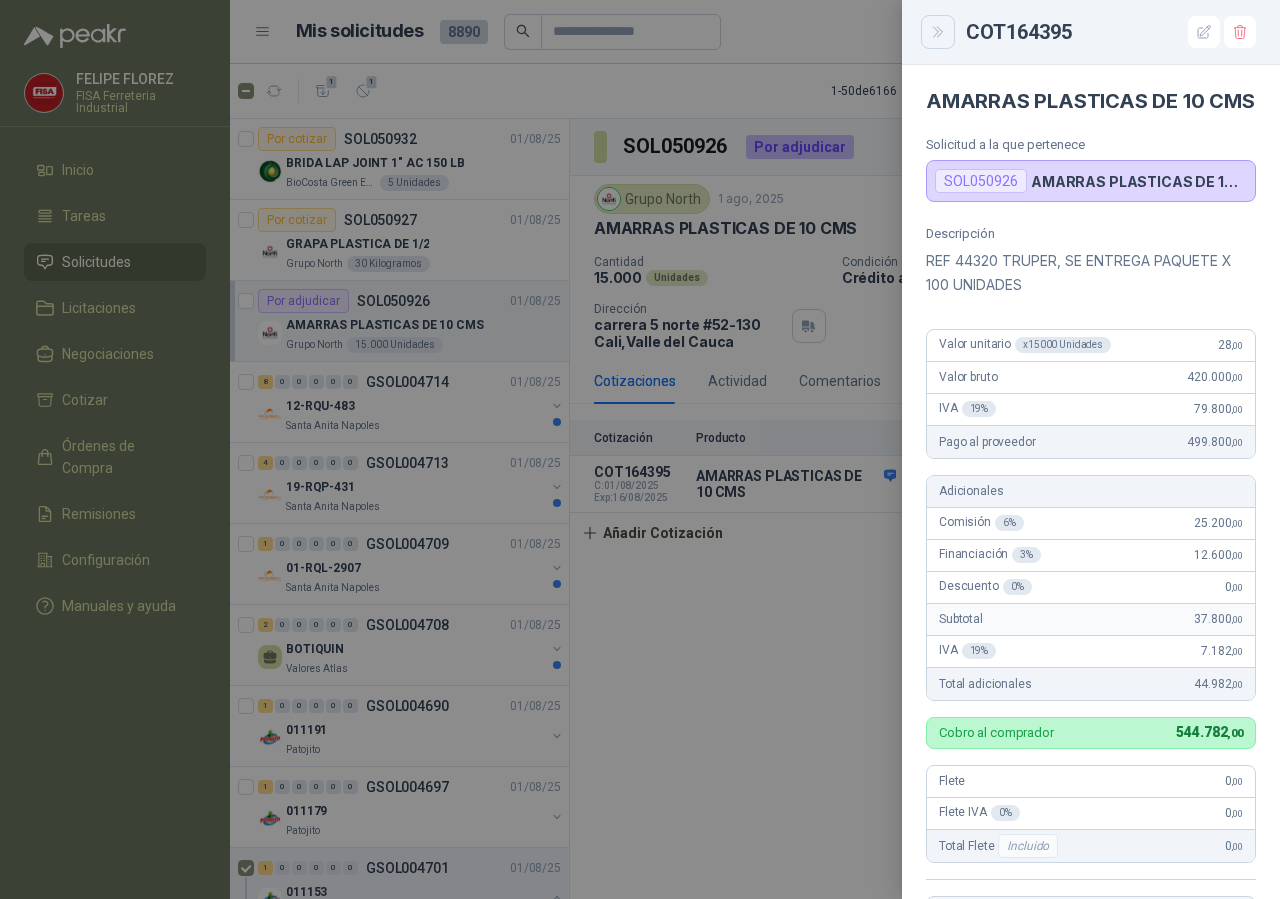 click at bounding box center [938, 32] 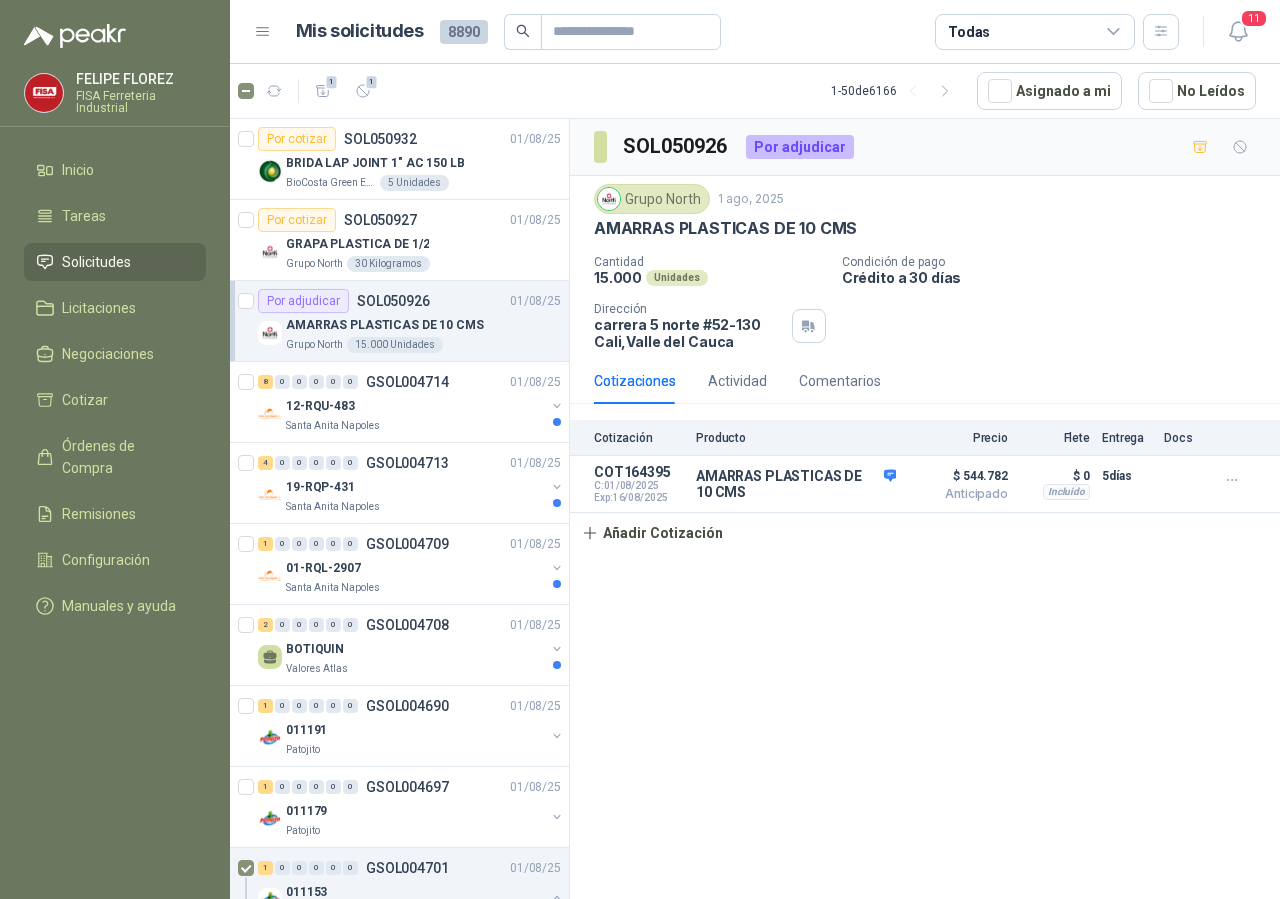 type 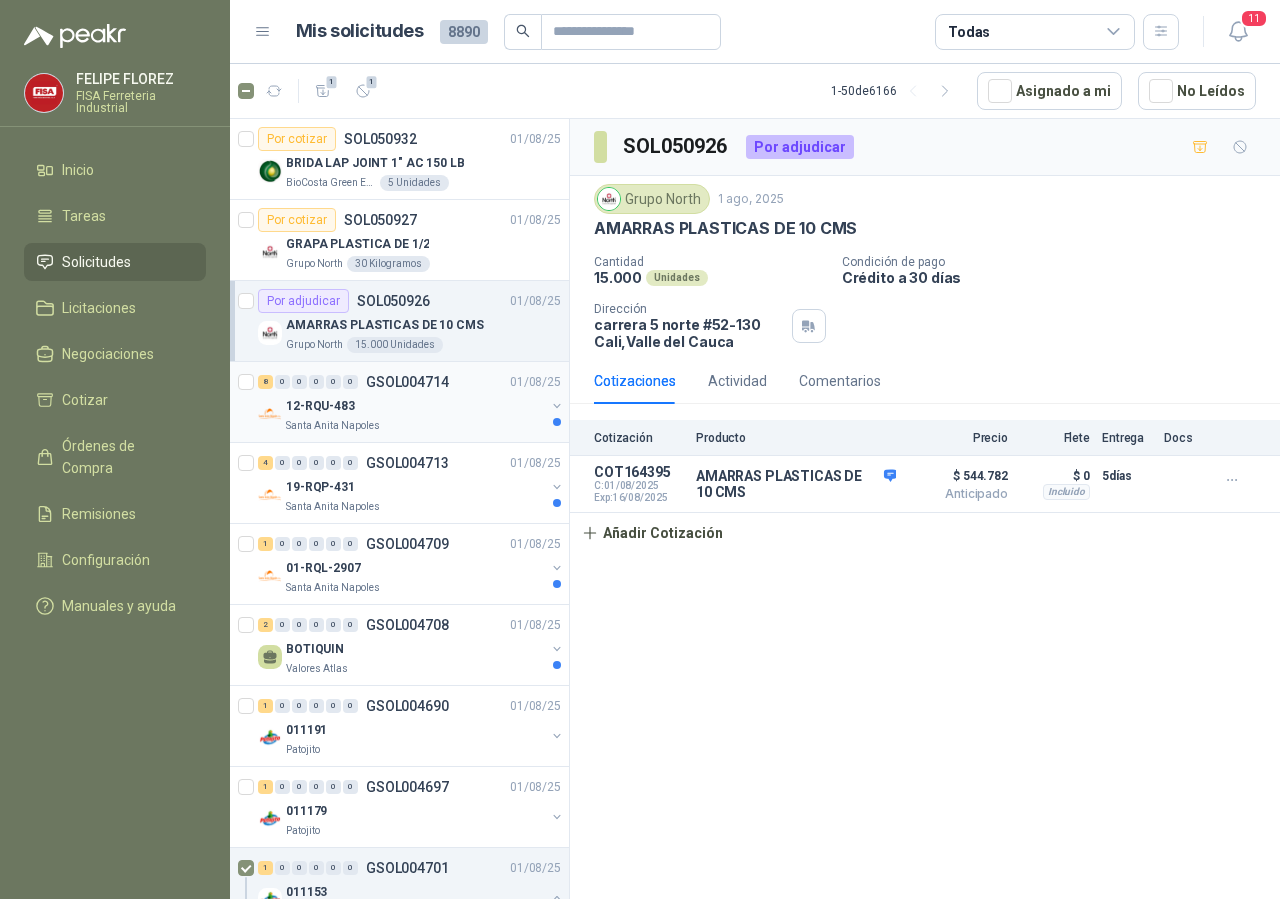 click on "12-RQU-483" at bounding box center (415, 406) 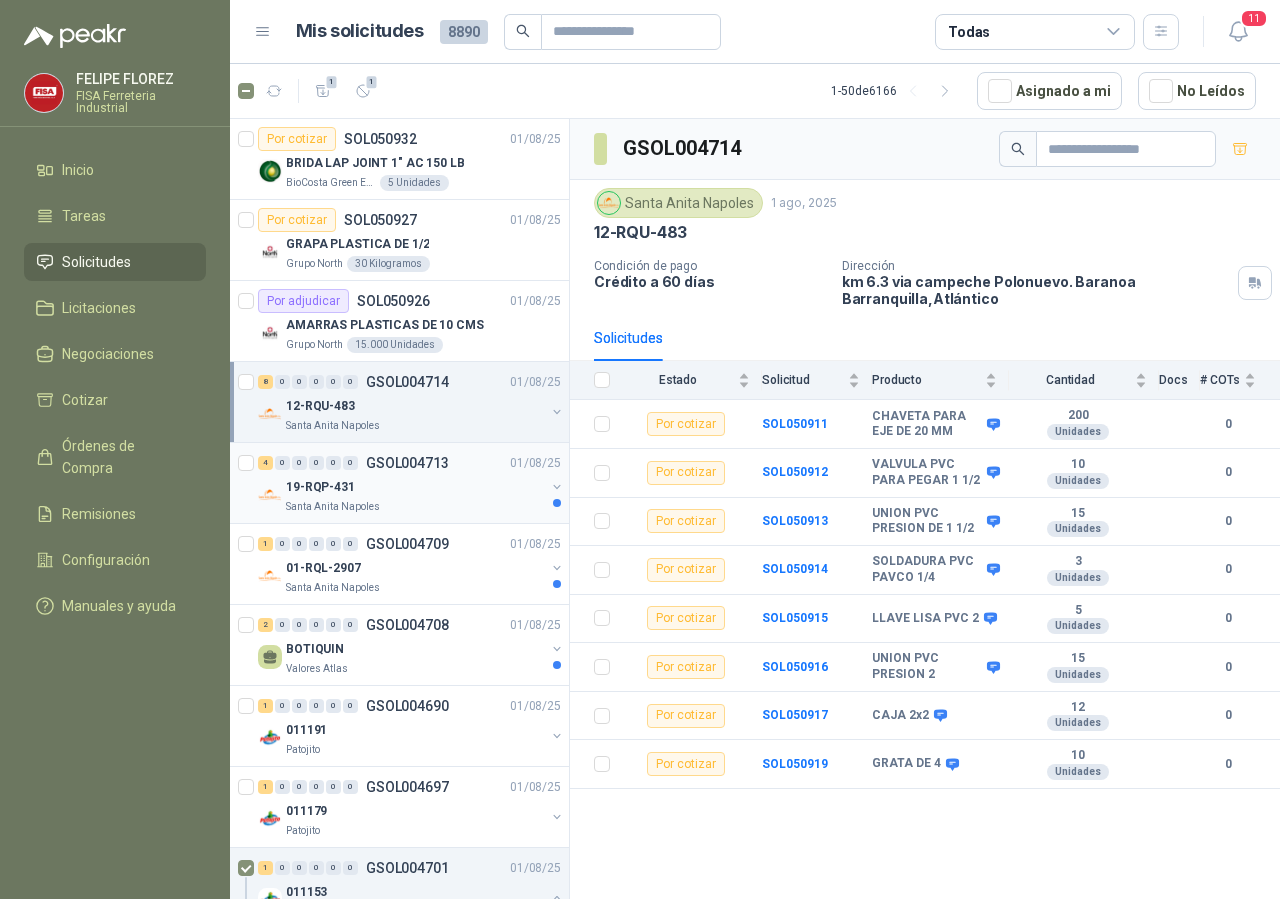 click on "19-RQP-431" at bounding box center (320, 487) 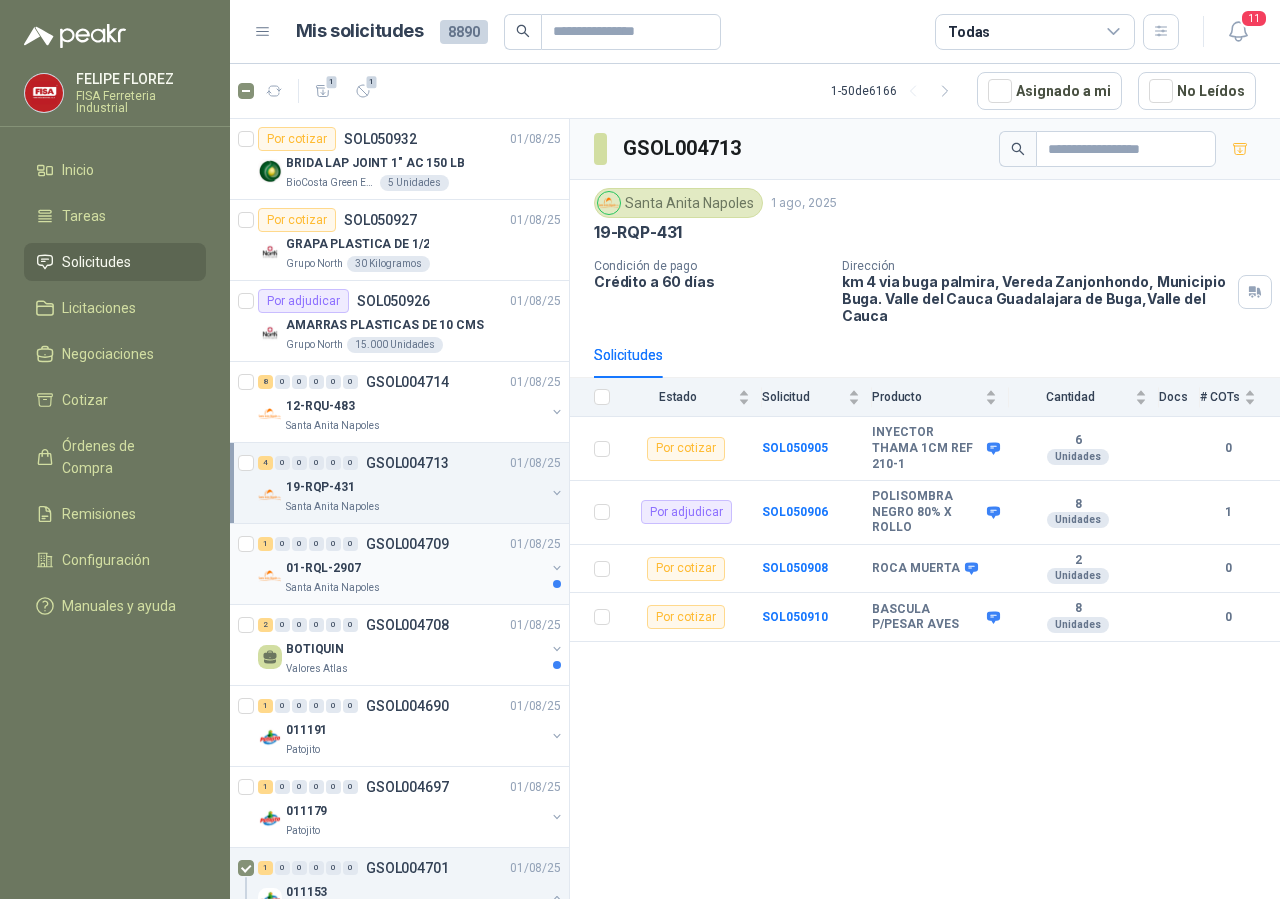 click on "01-RQL-2907" at bounding box center [415, 568] 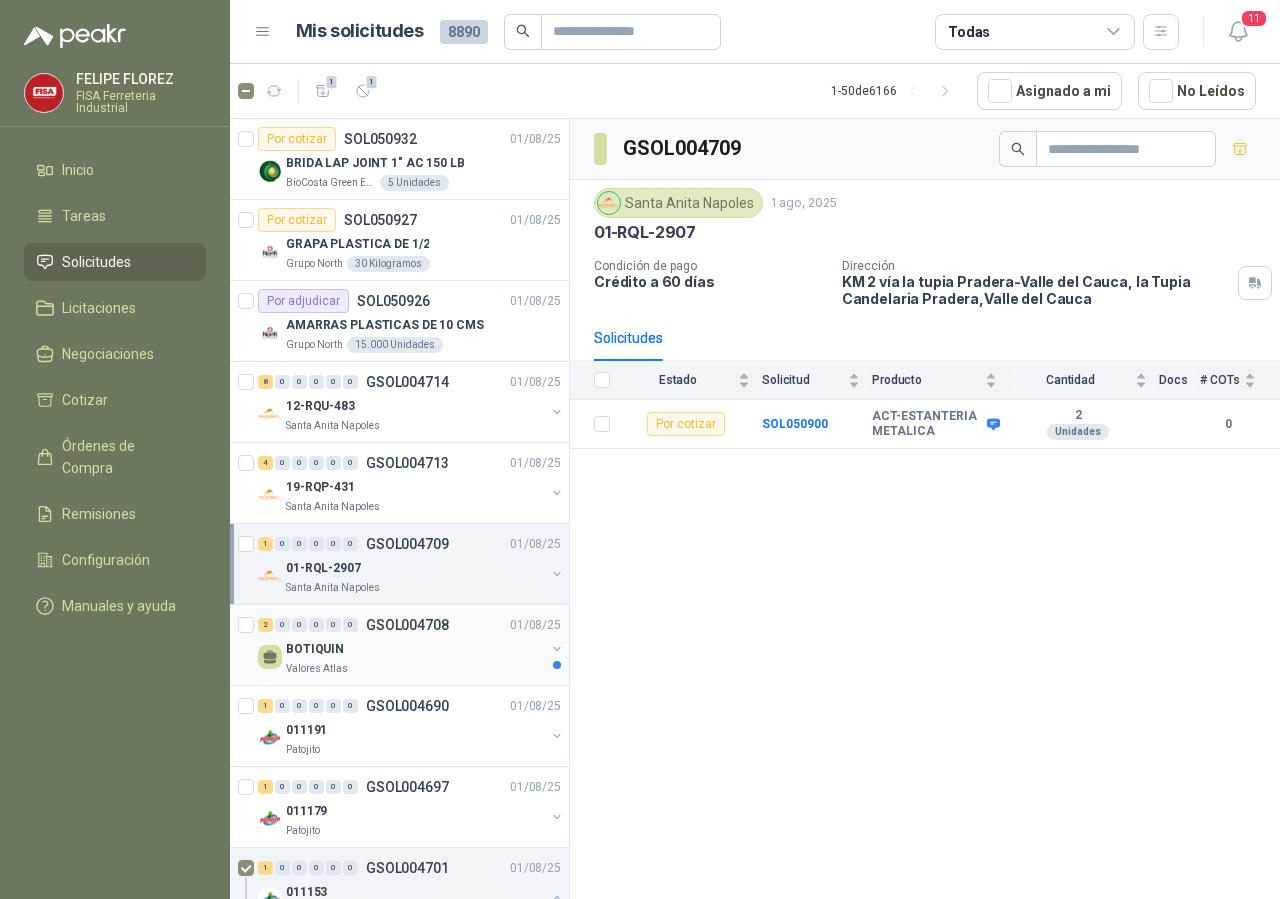 click on "GSOL004708" at bounding box center [407, 625] 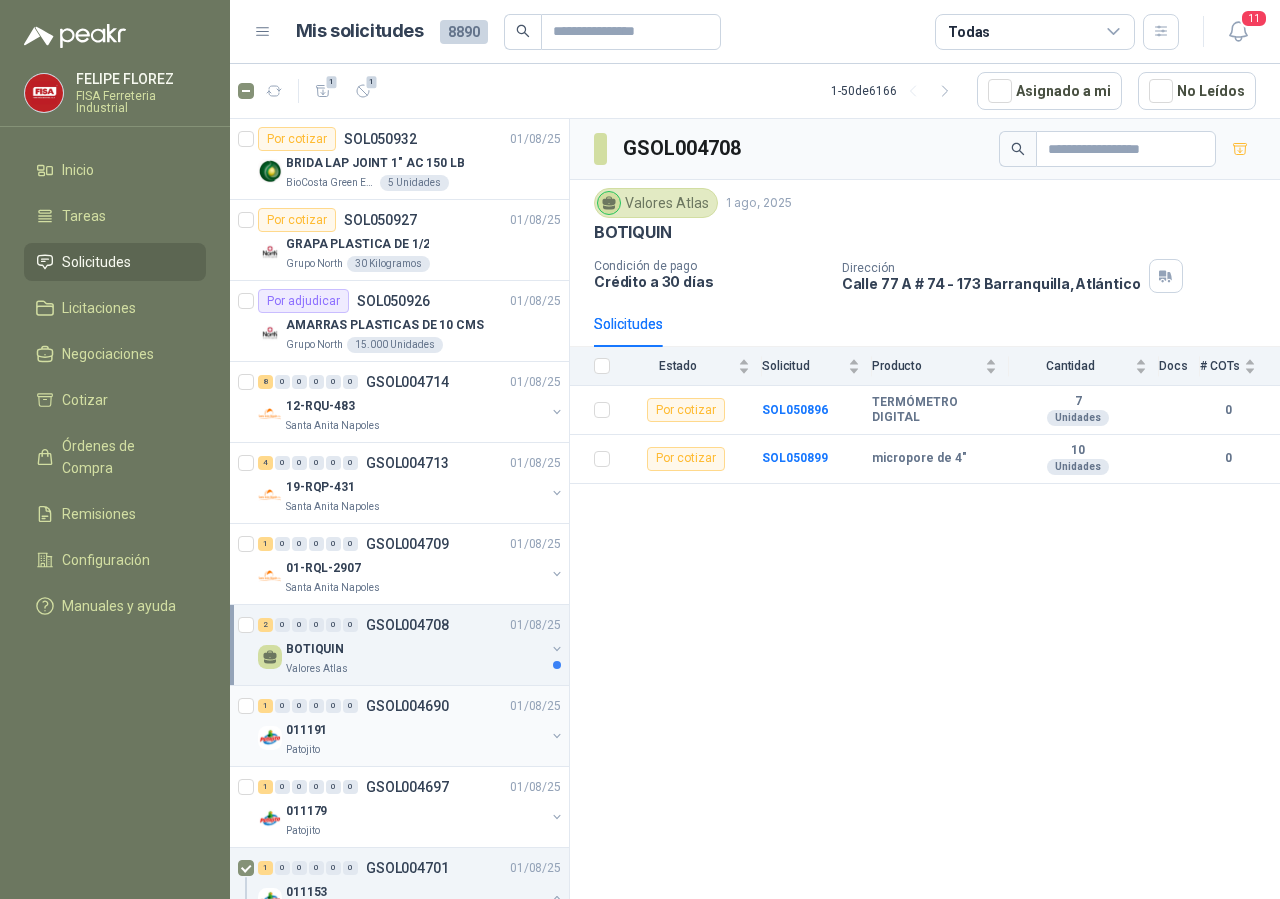 click on "Patojito" at bounding box center (415, 750) 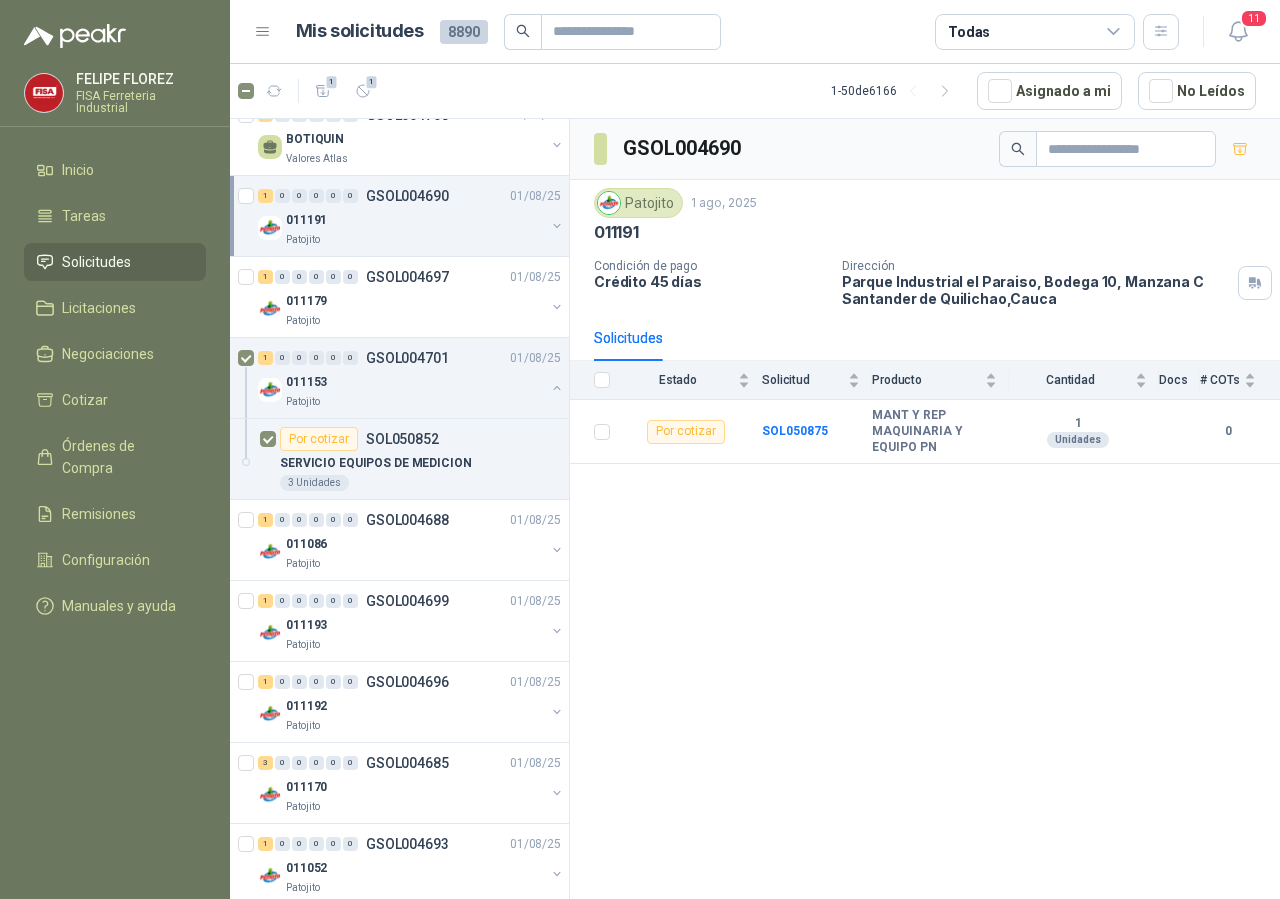 scroll, scrollTop: 0, scrollLeft: 0, axis: both 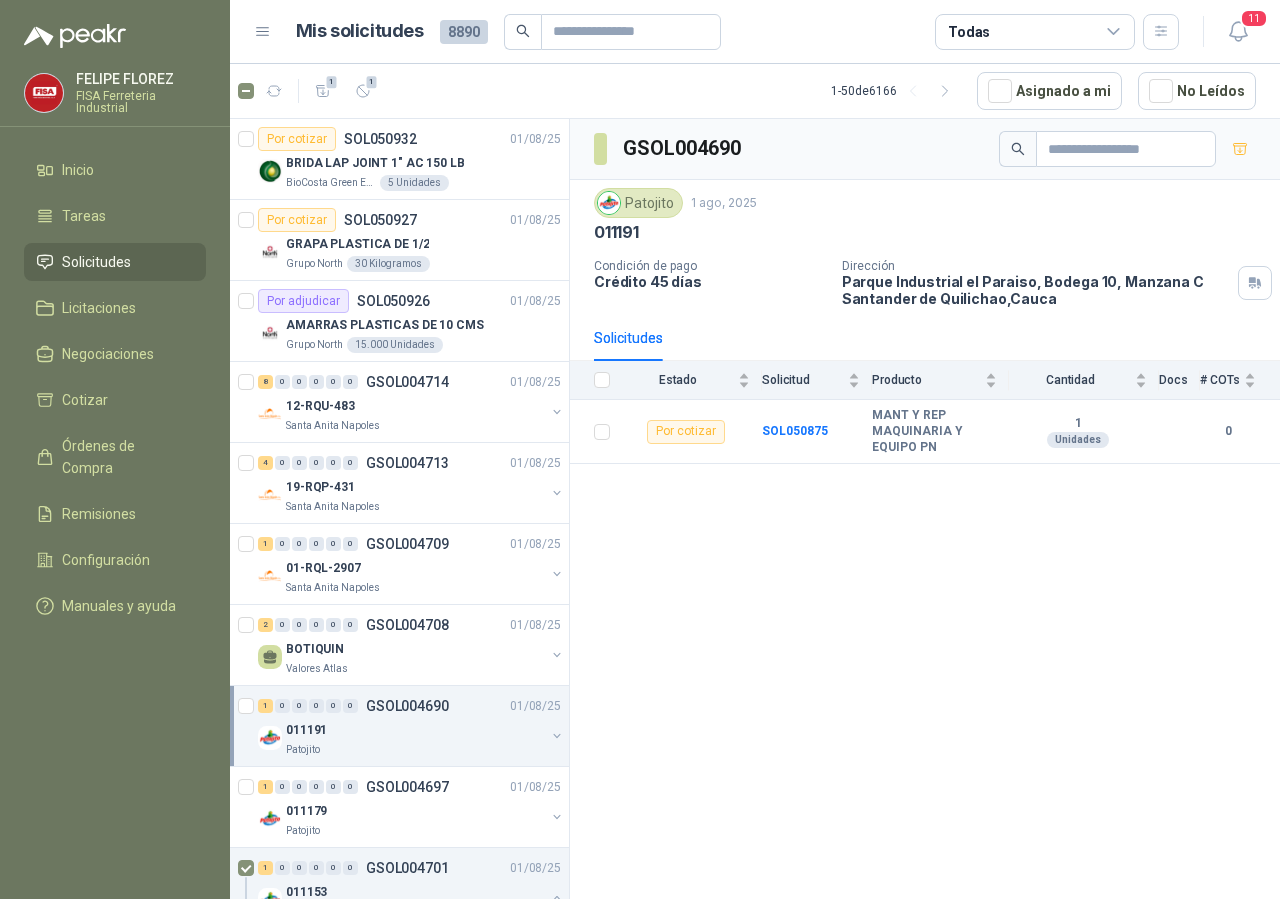 click at bounding box center [44, 93] 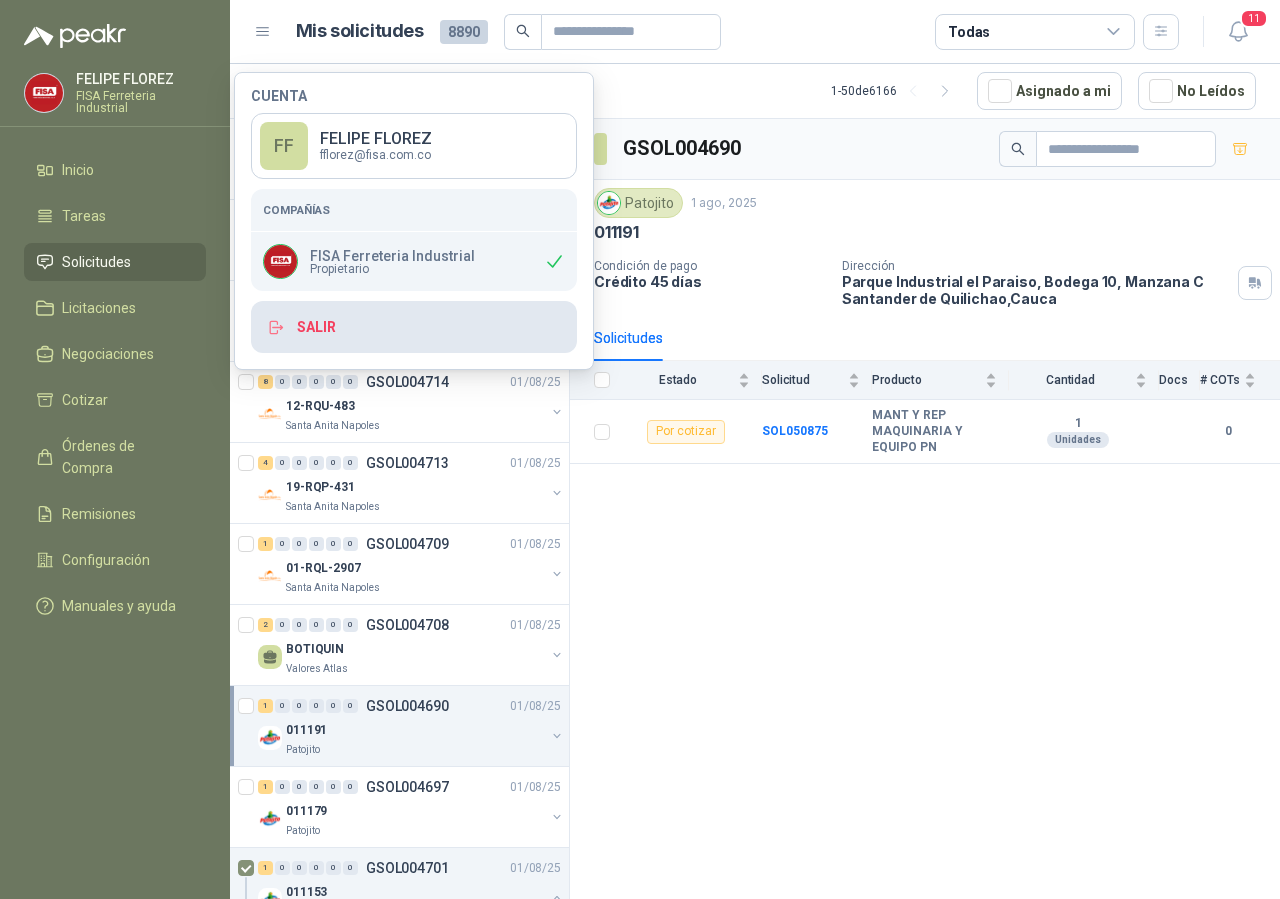 click on "Salir" at bounding box center [414, 327] 